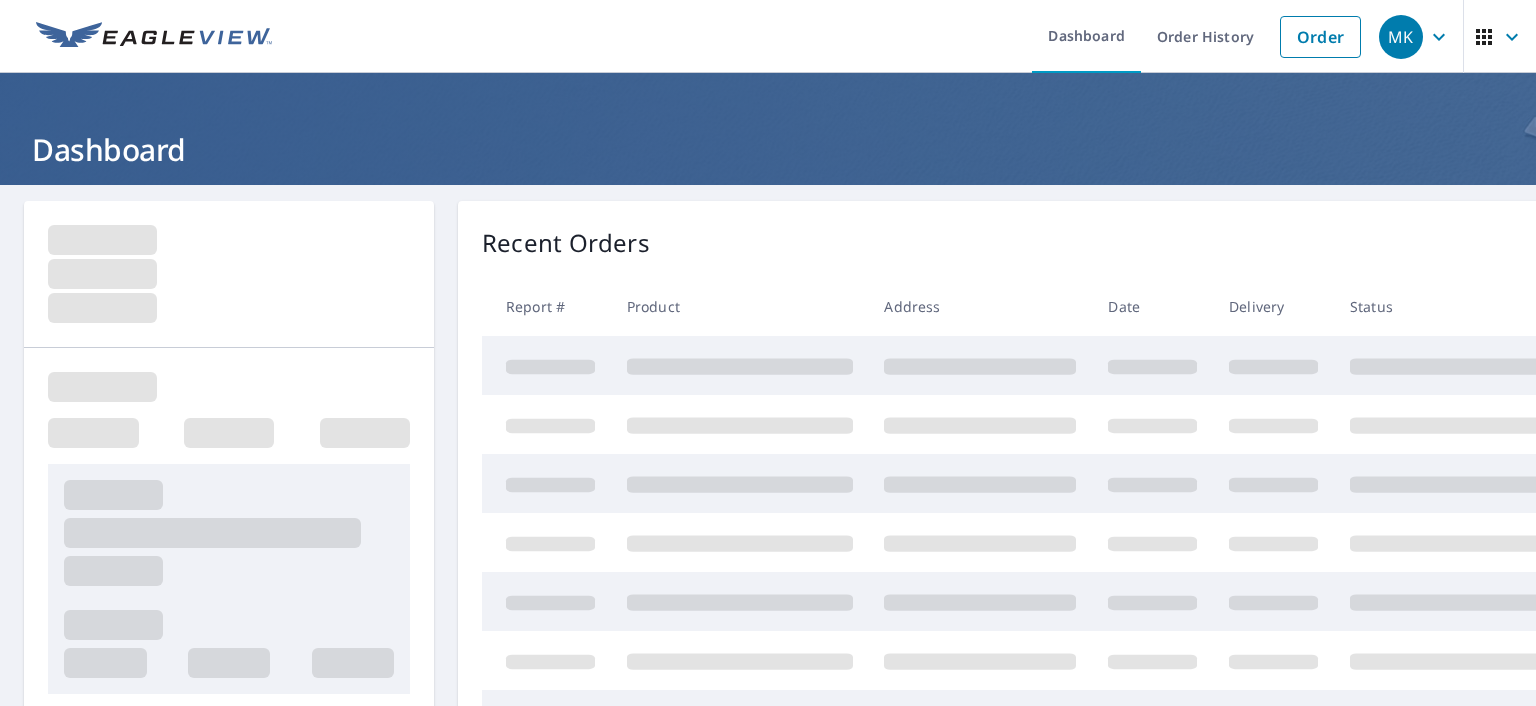 scroll, scrollTop: 0, scrollLeft: 0, axis: both 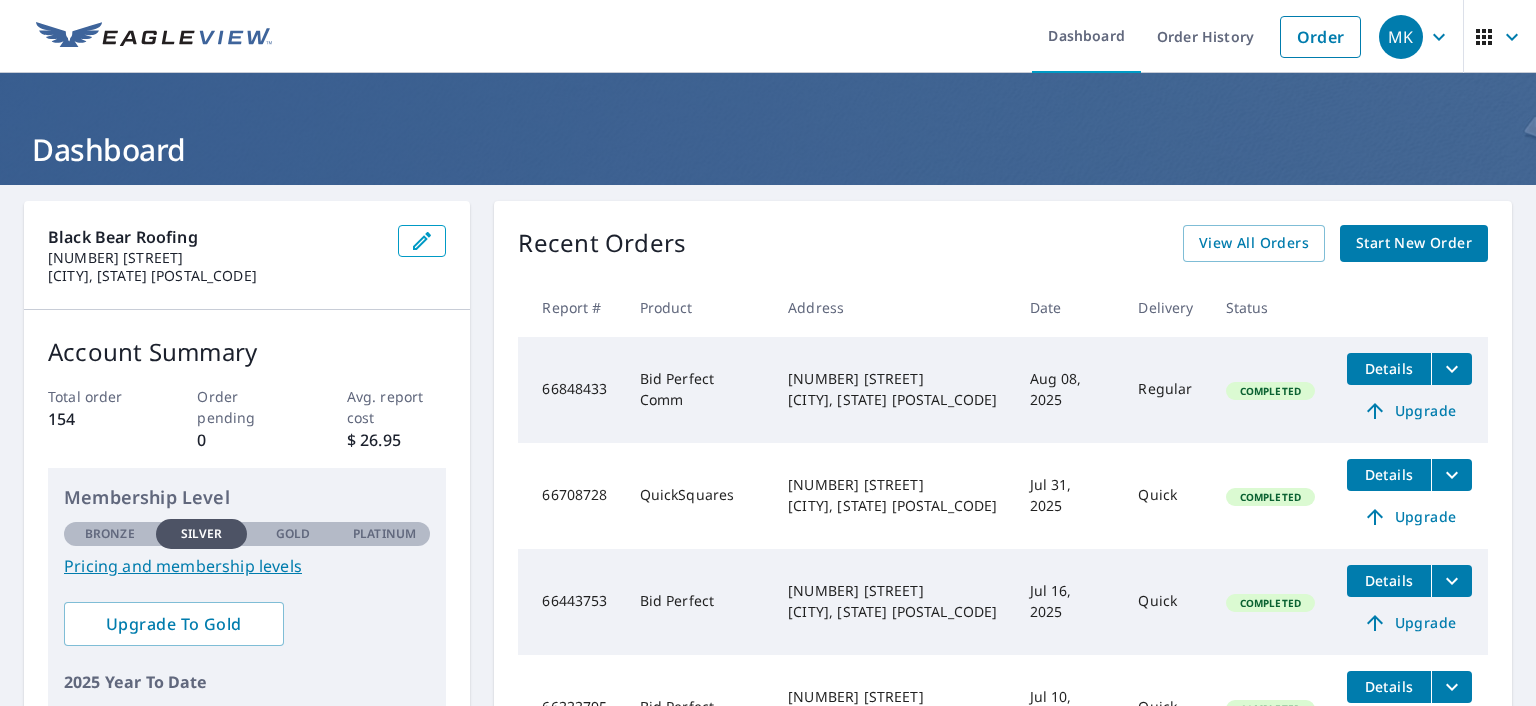 click on "Start New Order" at bounding box center [1414, 243] 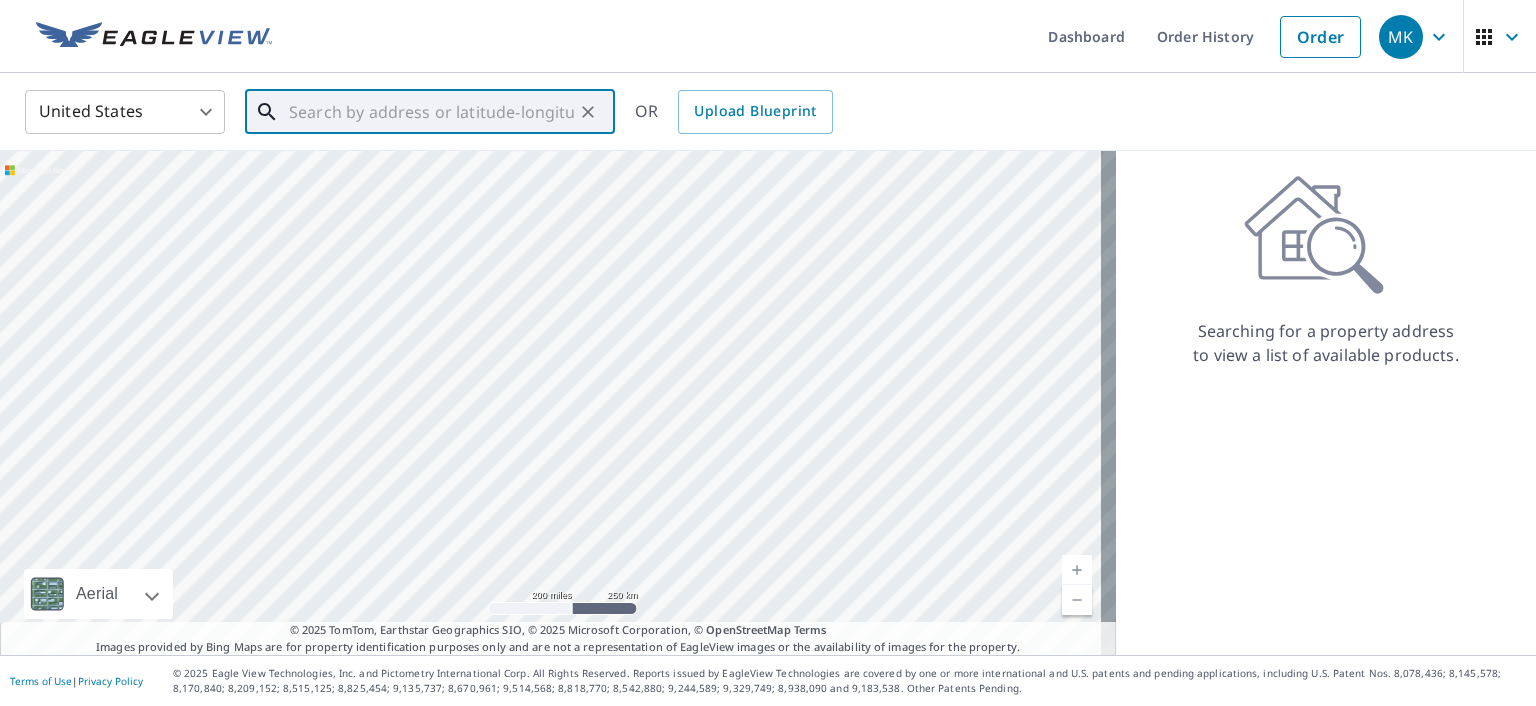click at bounding box center [431, 112] 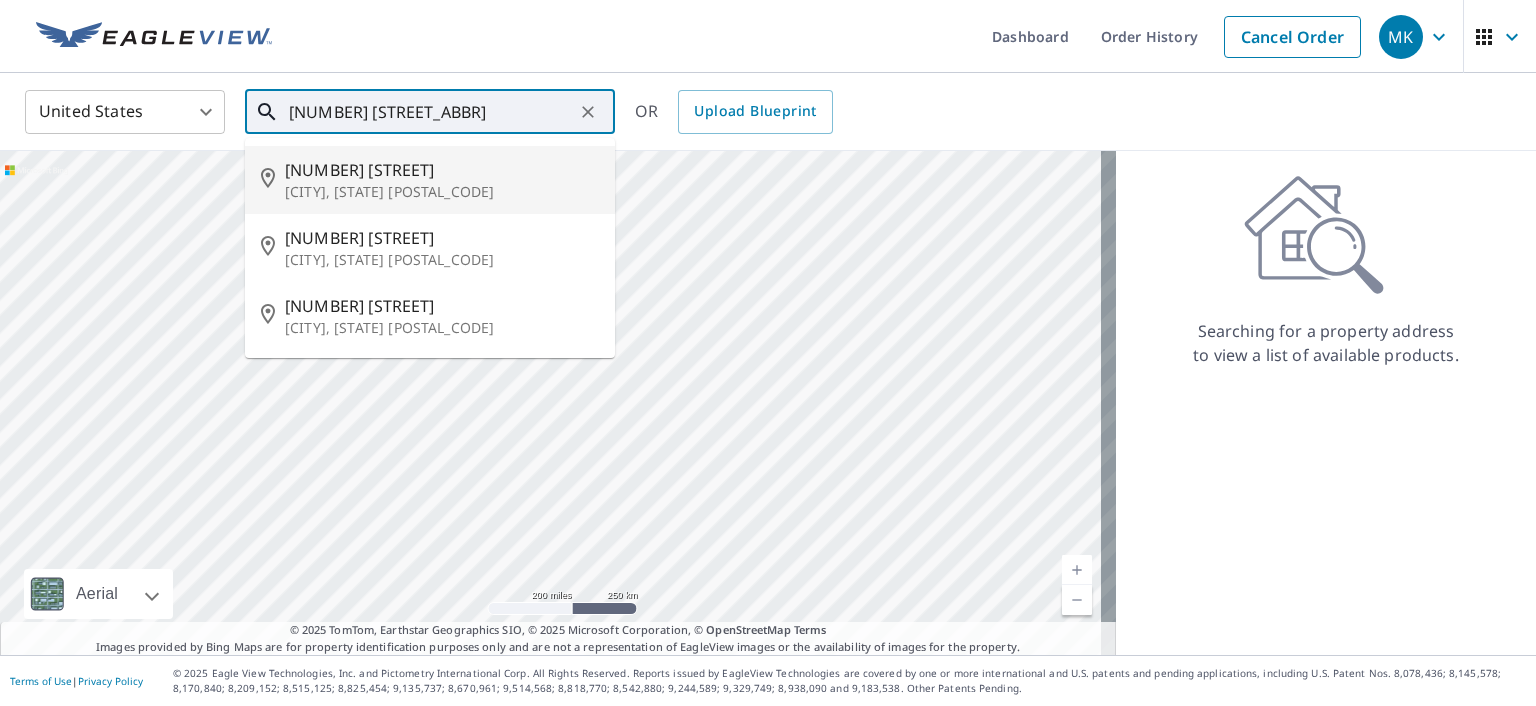 click on "206 Trammell Ave" at bounding box center [442, 170] 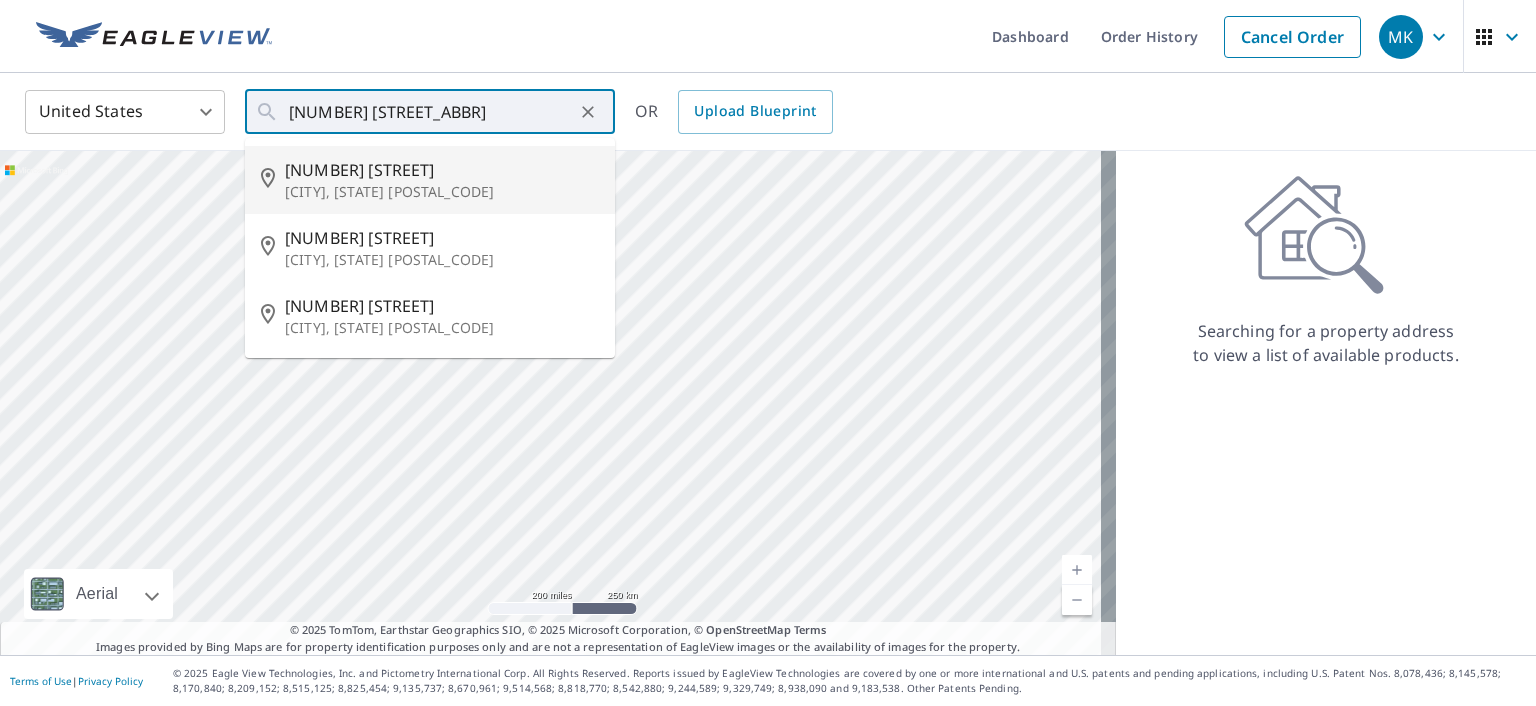 type on "206 Trammell Ave Canton, NC 28716" 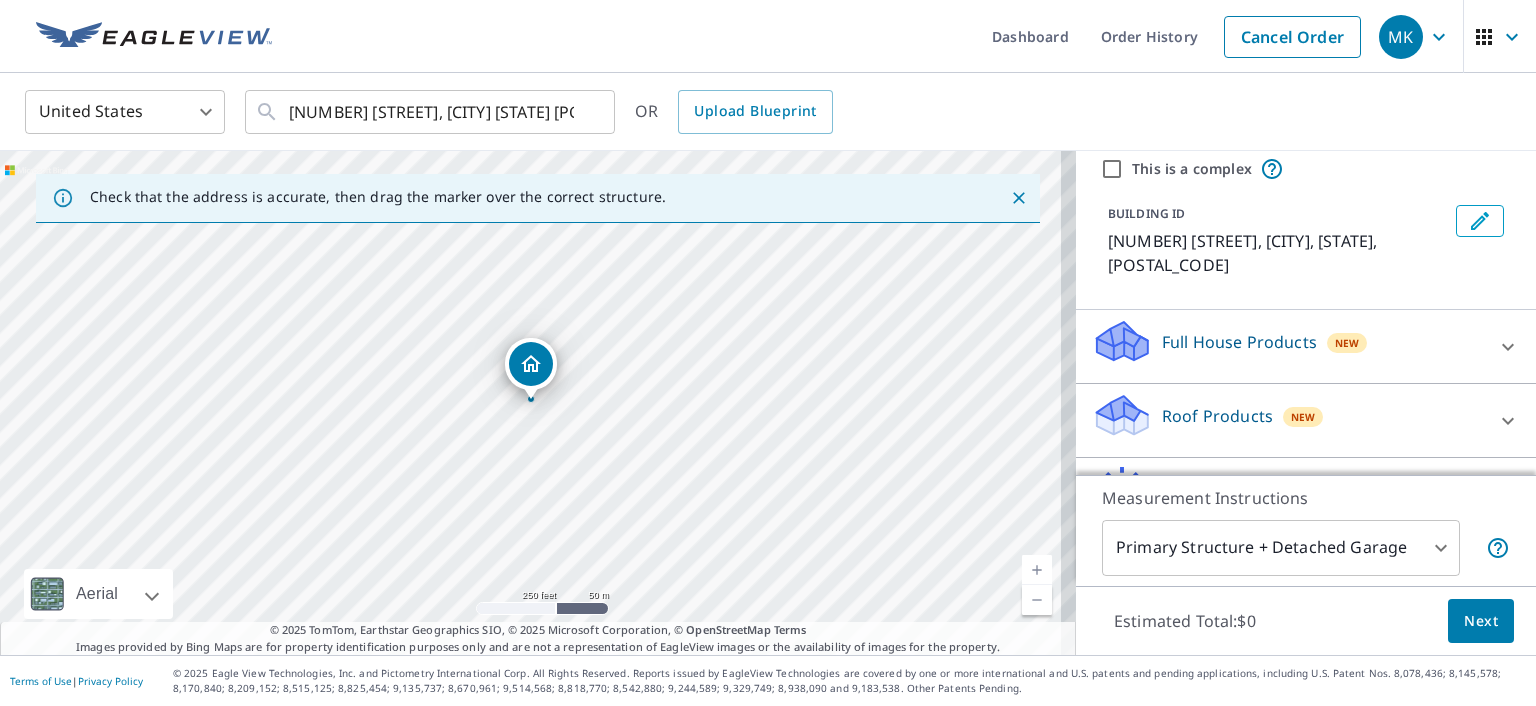 scroll, scrollTop: 178, scrollLeft: 0, axis: vertical 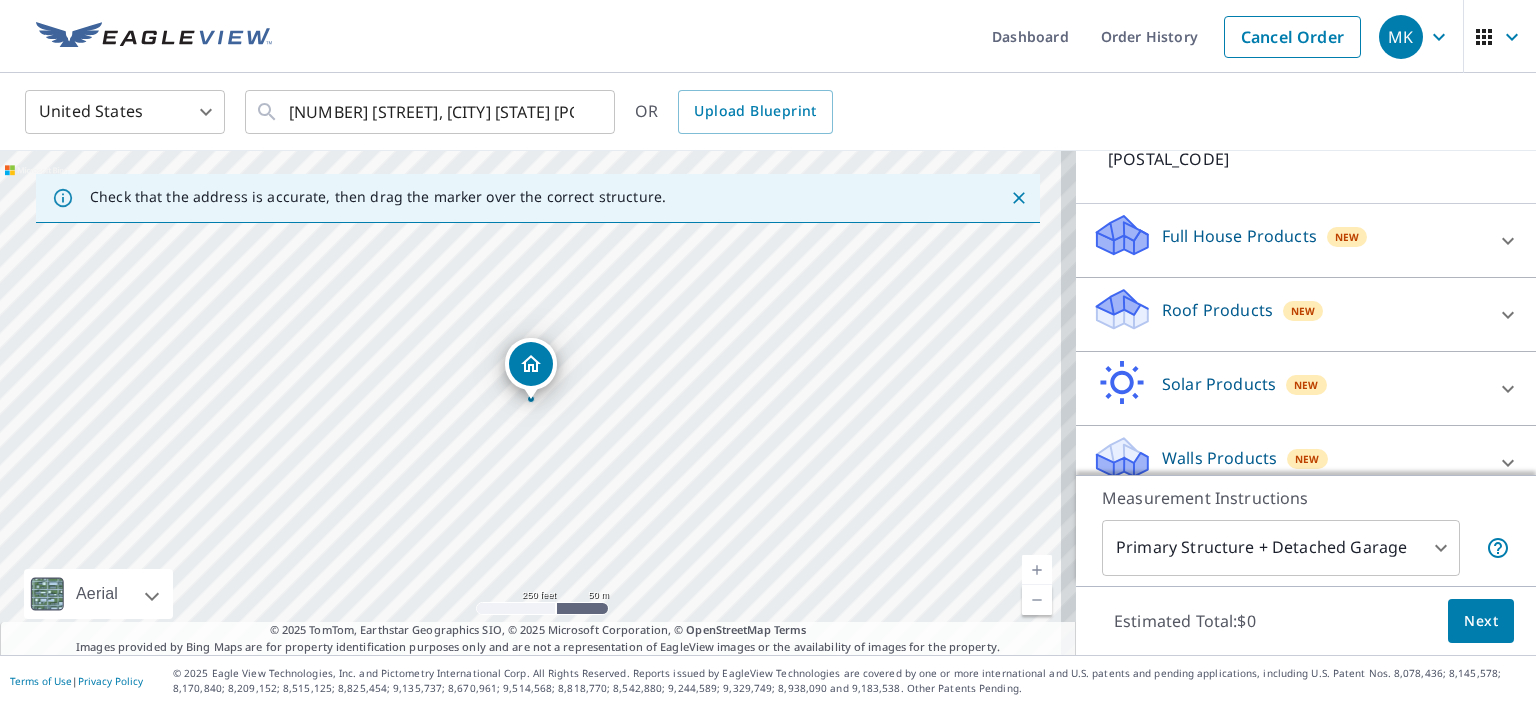 click 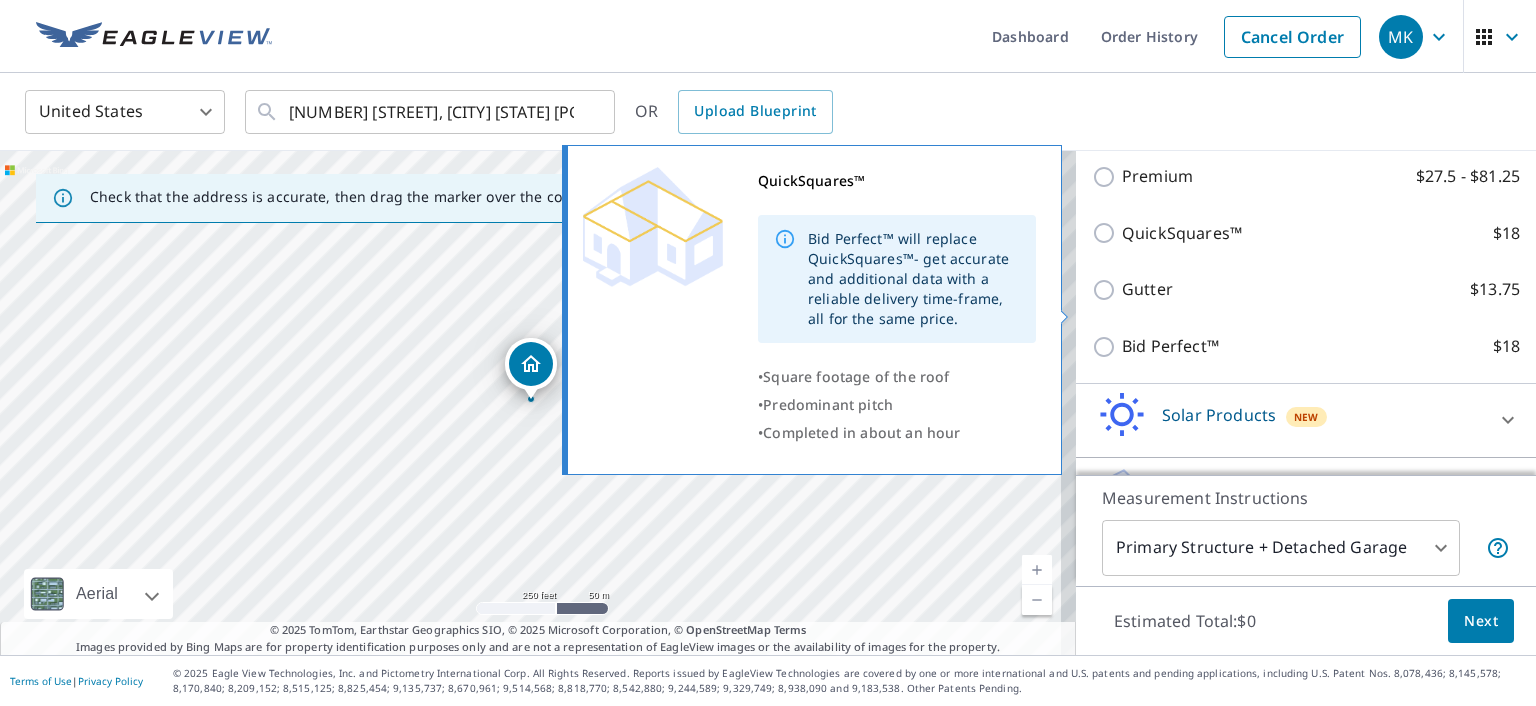 scroll, scrollTop: 378, scrollLeft: 0, axis: vertical 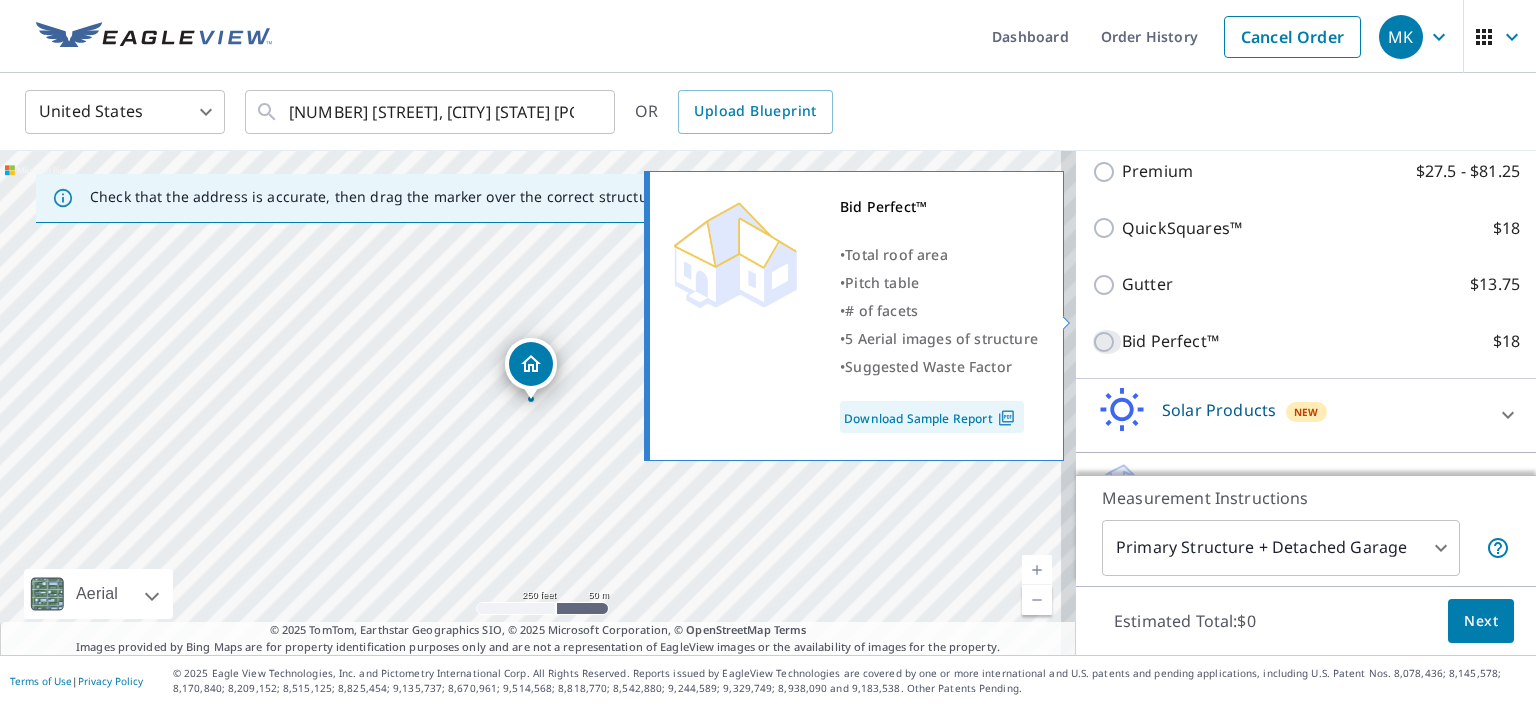 click on "Bid Perfect™ $18" at bounding box center (1107, 342) 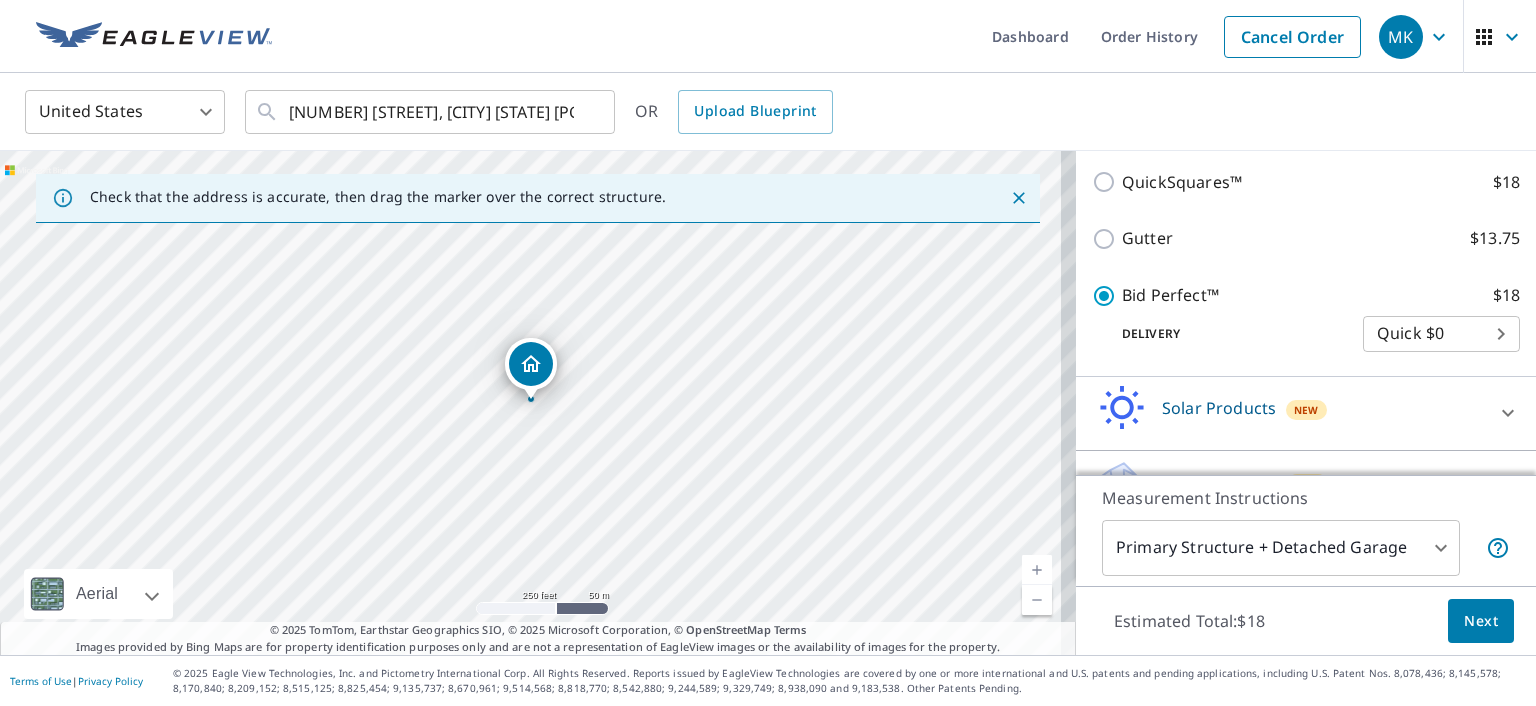 scroll, scrollTop: 468, scrollLeft: 0, axis: vertical 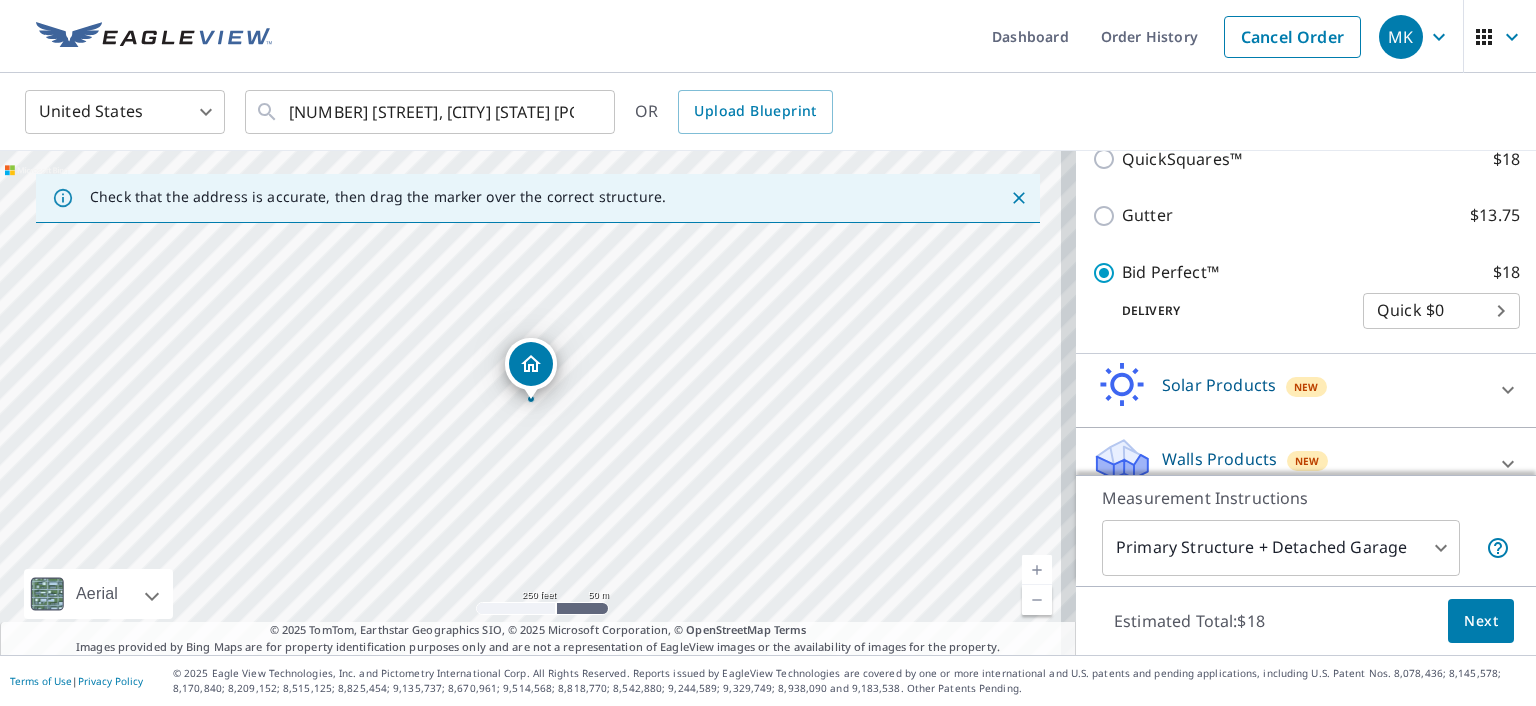 click on "Next" at bounding box center [1481, 621] 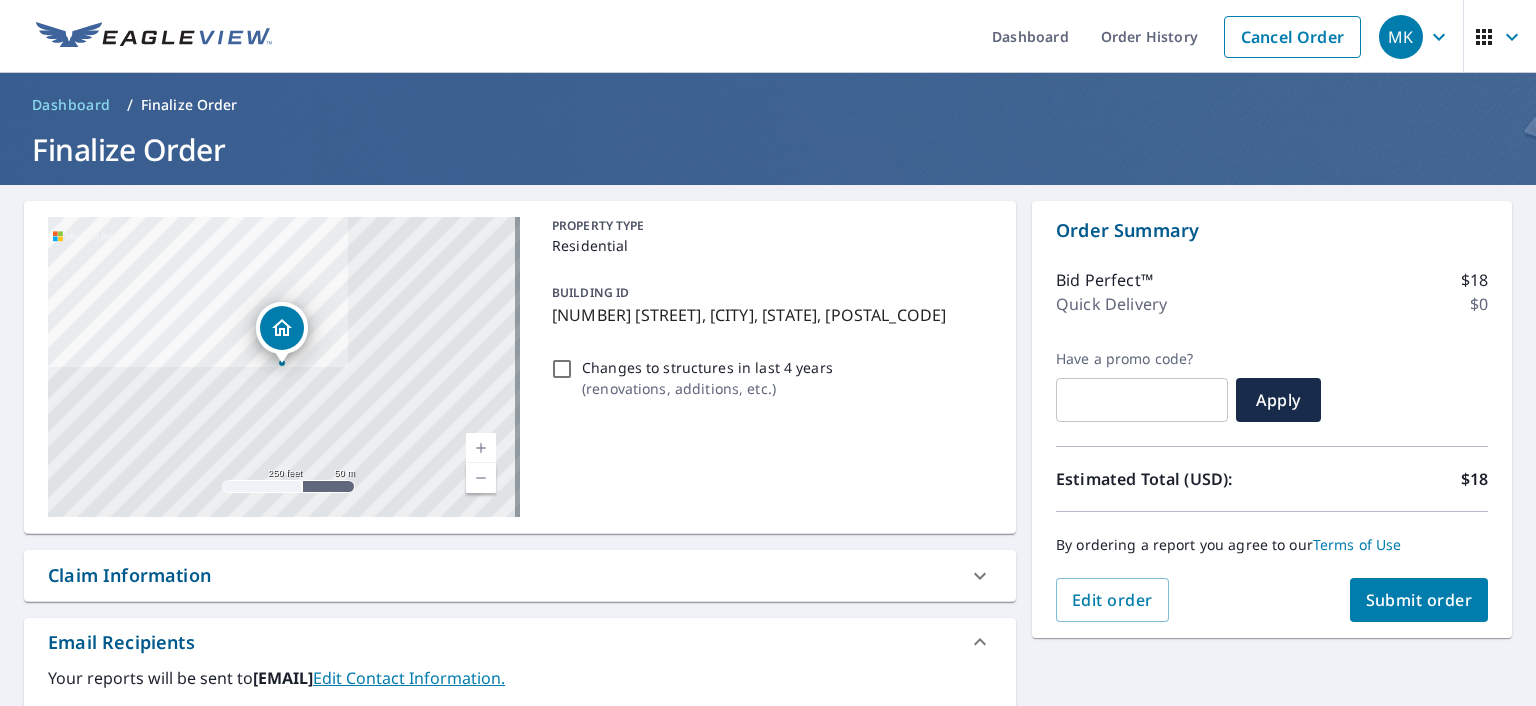 click on "Submit order" at bounding box center [1419, 600] 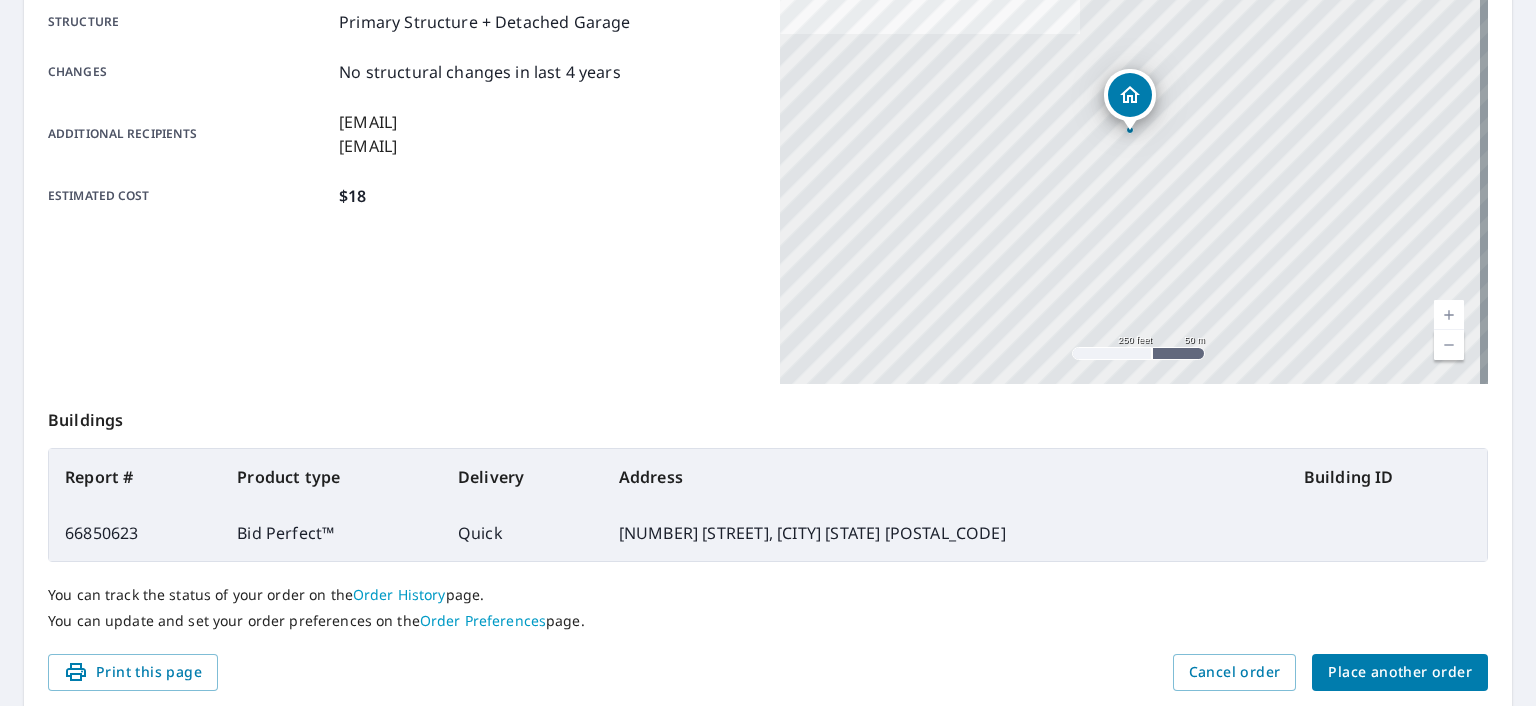scroll, scrollTop: 400, scrollLeft: 0, axis: vertical 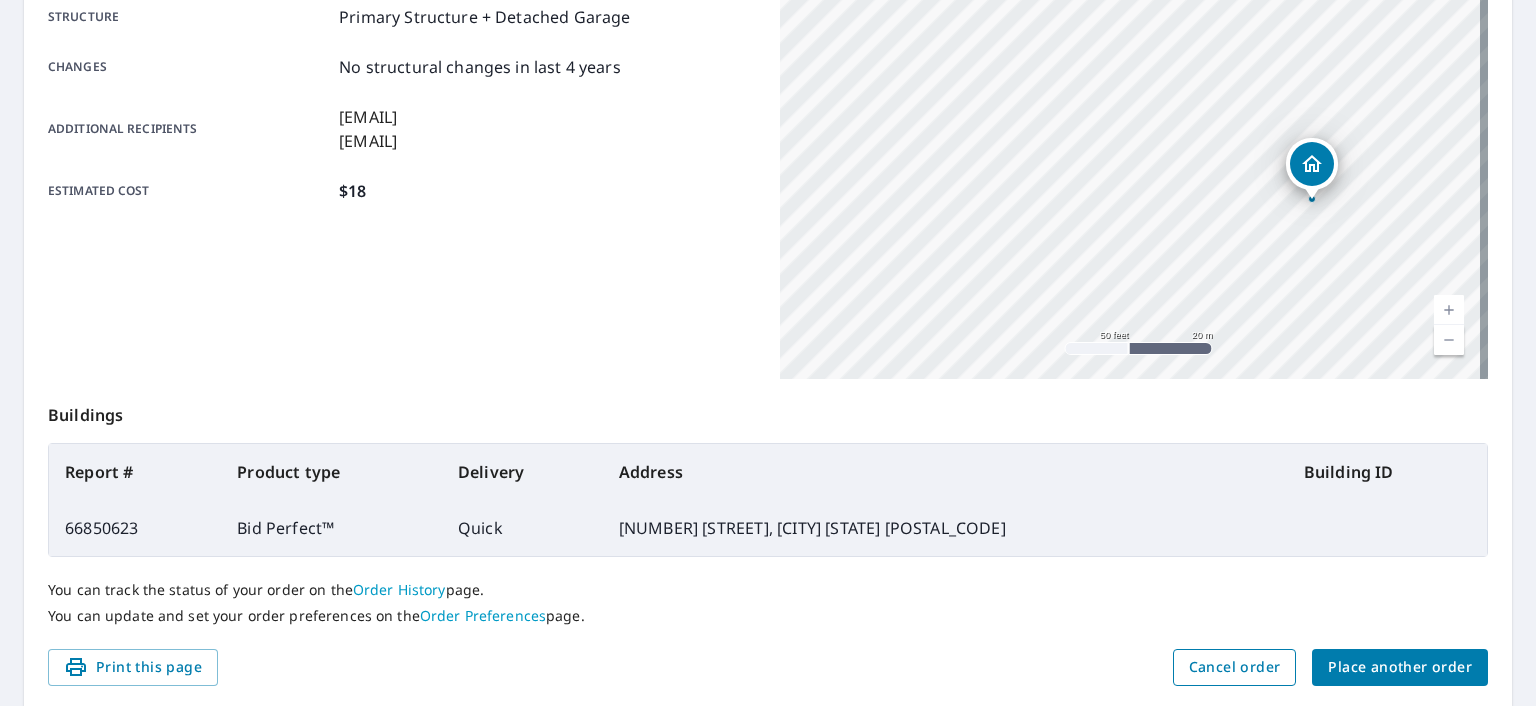 click on "Cancel order" at bounding box center [1235, 667] 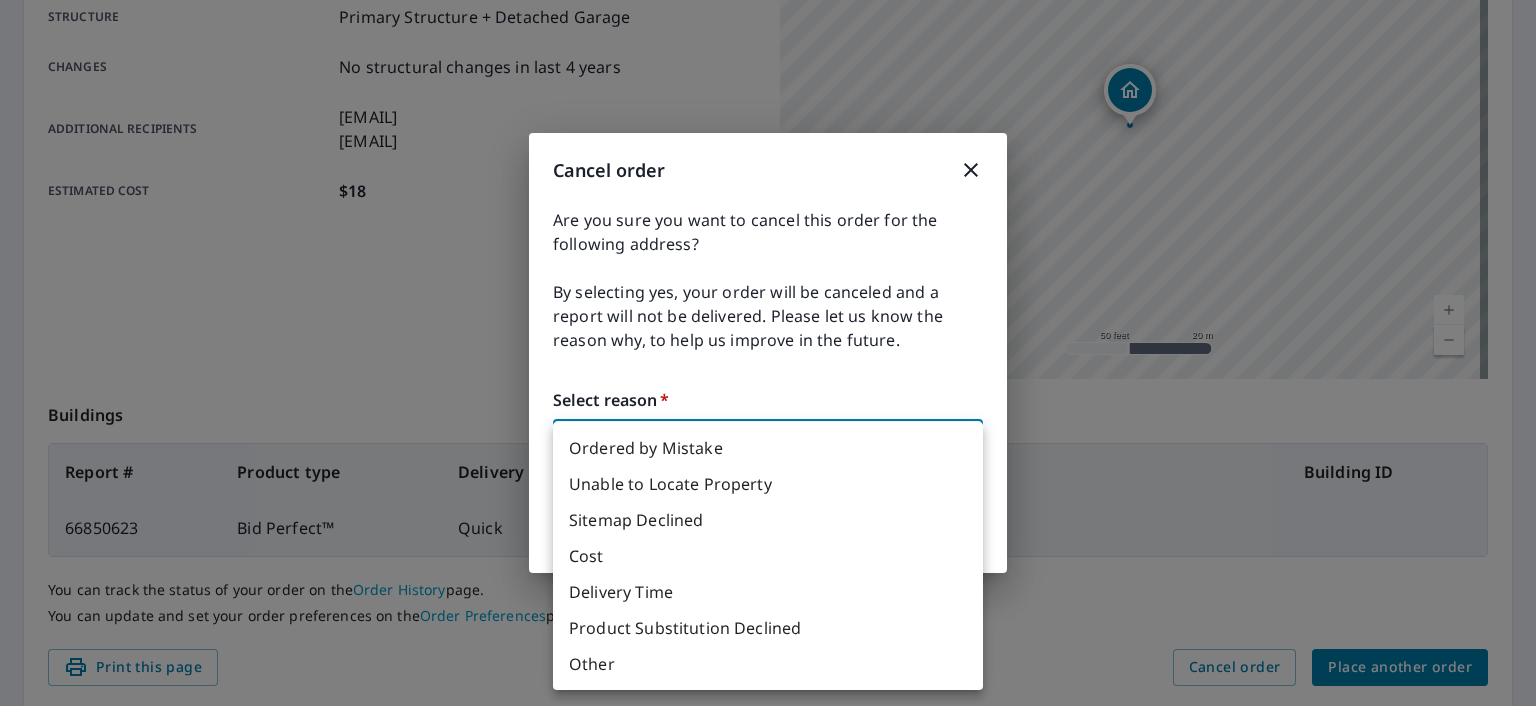 click on "MK MK
Dashboard Order History Order MK Order Submitted Order details Product type Bid Perfect™ Delivery method Quick Delivery by 8/8/2025 1:42 PM PT (Friday) Structure Primary Structure + Detached Garage Changes No structural changes in last 4 years Additional recipients account@blackbear-roofing.com blackbearroofers@gmail.com Estimated cost $18 206 Trammell Ave Canton, NC 28716 Aerial Road A standard road map Aerial A detailed look from above Labels Labels 50 feet 20 m © 2025 TomTom, © Vexcel Imaging, © 2025 Microsoft Corporation,  © OpenStreetMap Terms Buildings Report # Product type Delivery Address Building ID 66850623 Bid Perfect™ Quick 206 Trammell Ave, Canton NC 28716 You can track the status of your order on the  Order History  page. You can update and set your order preferences on the  Order Preferences  page. Print this page Cancel order Place another order Terms of Use  |  Privacy Policy
X Cancel order Select reason   *" at bounding box center [768, 353] 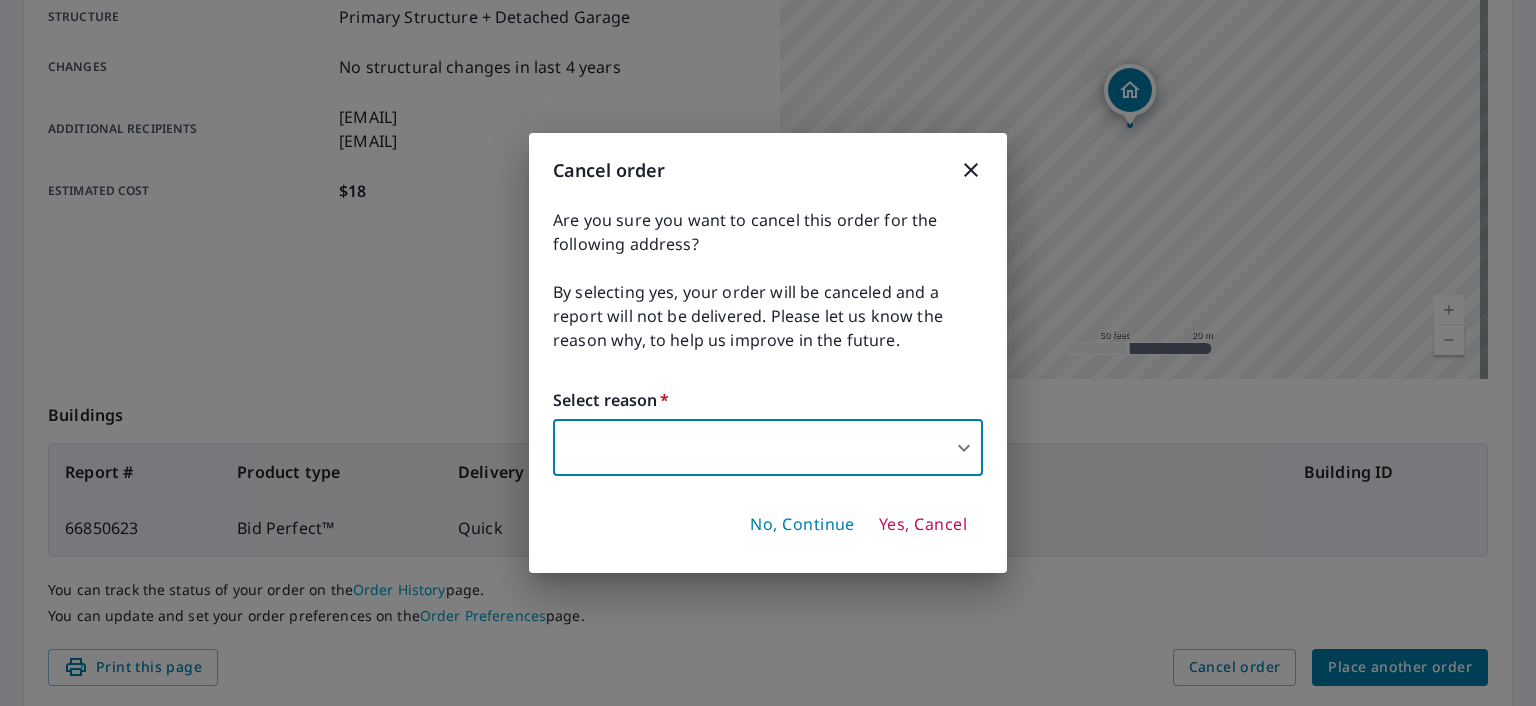 click on "No, Continue" at bounding box center (802, 525) 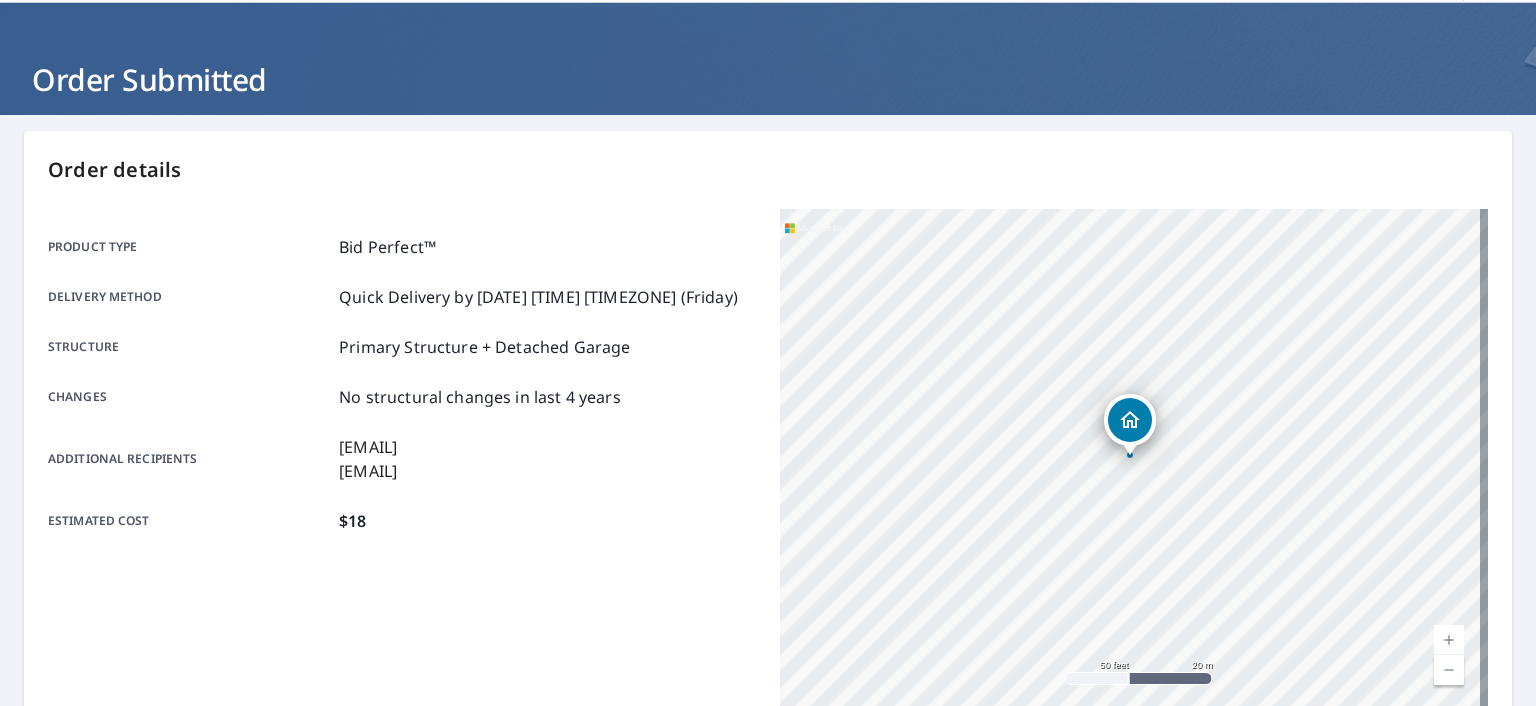 scroll, scrollTop: 0, scrollLeft: 0, axis: both 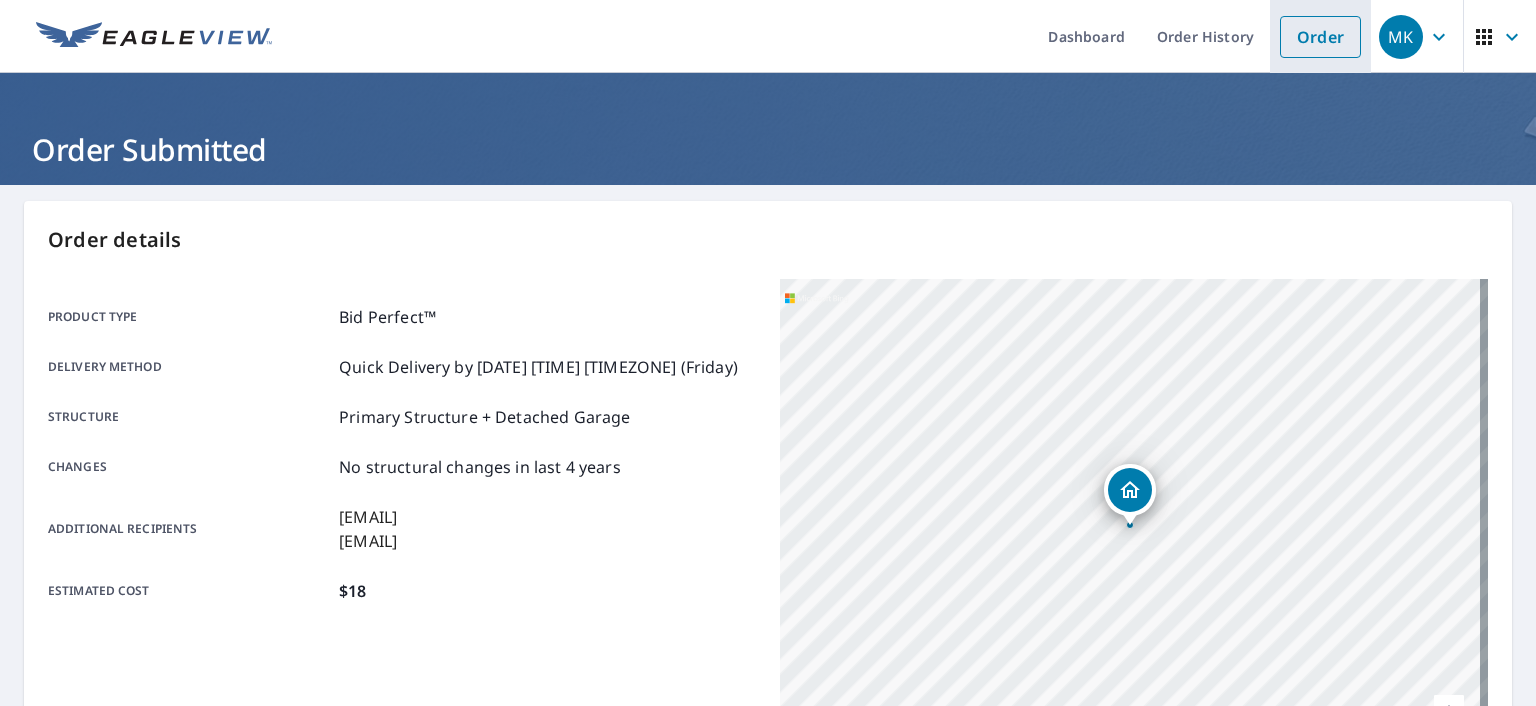 click on "Order" at bounding box center (1320, 37) 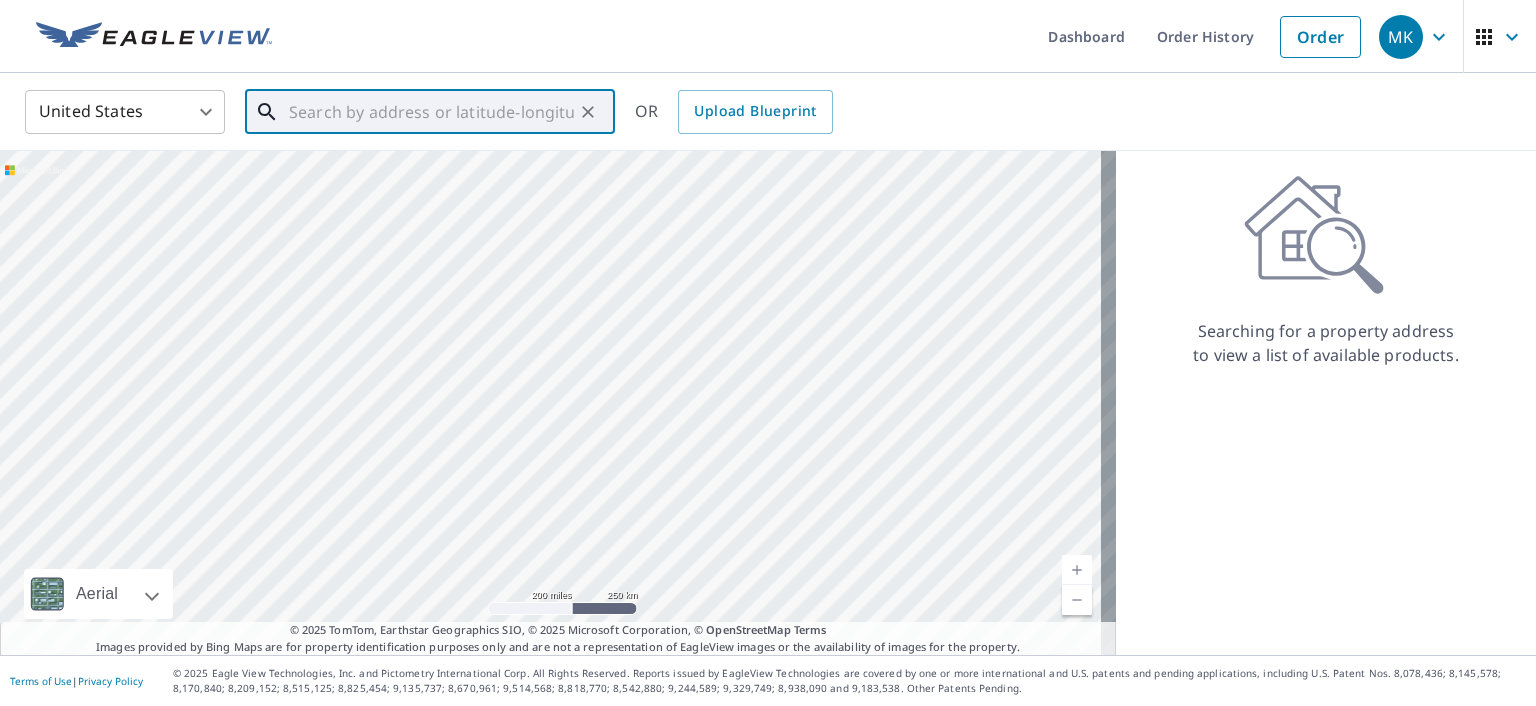 click at bounding box center (431, 112) 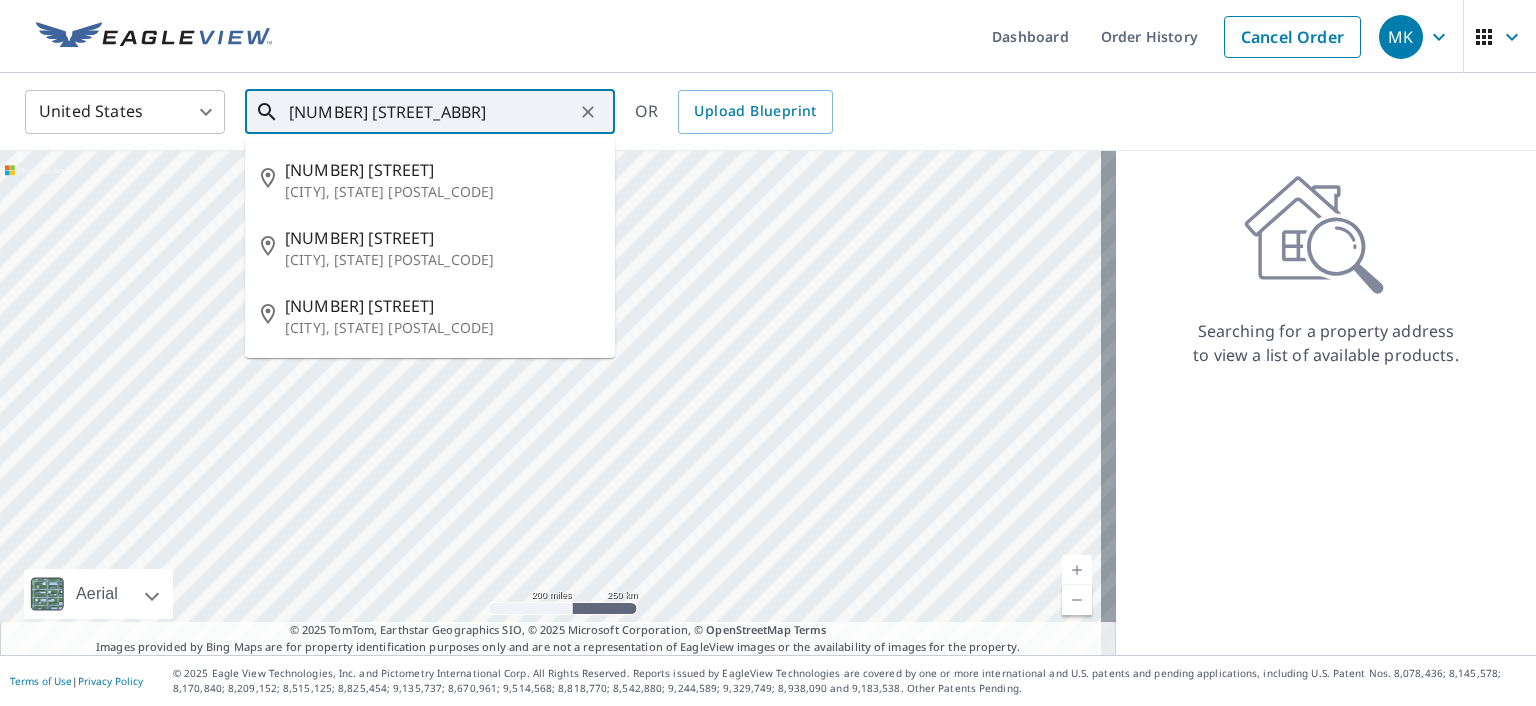 click on "206 Trammell Ave" at bounding box center [442, 170] 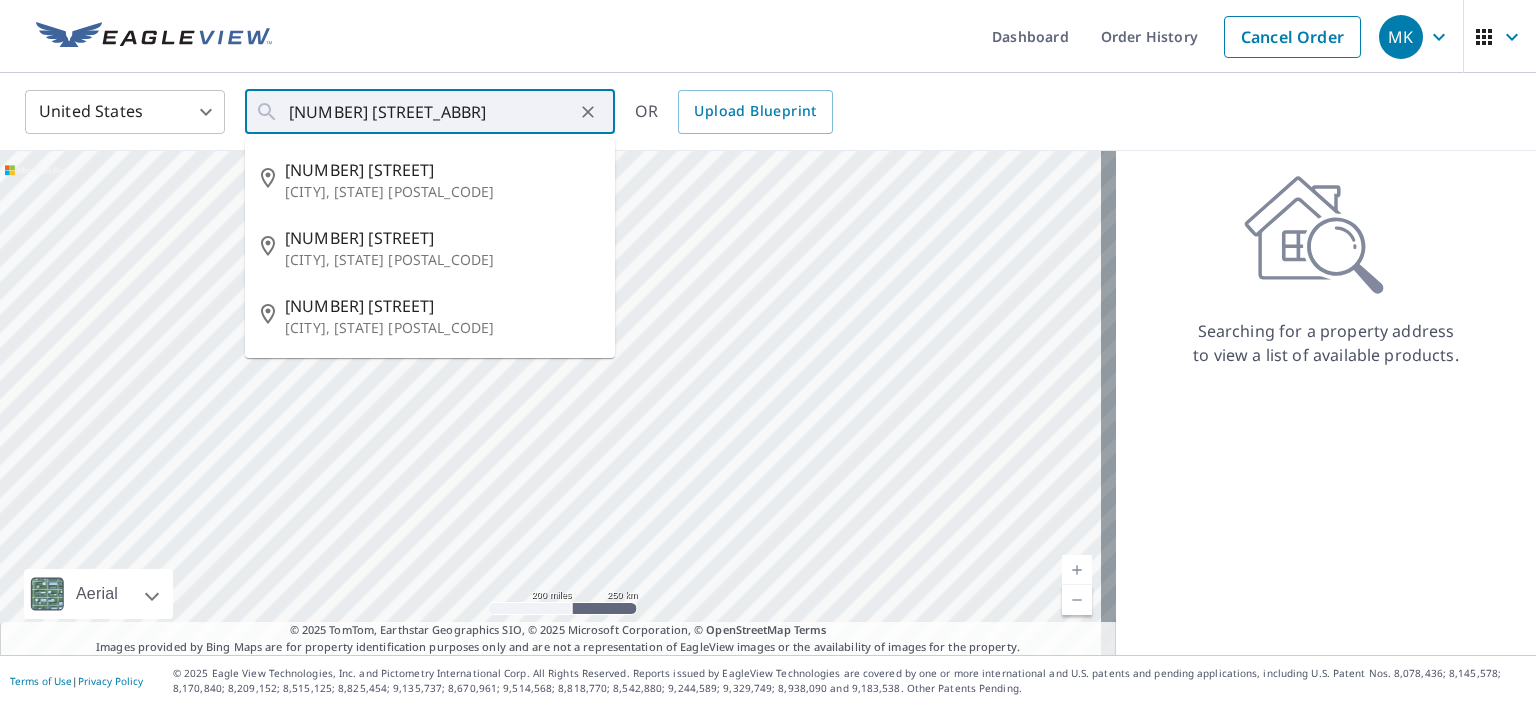 type on "206 Trammell Ave Canton, NC 28716" 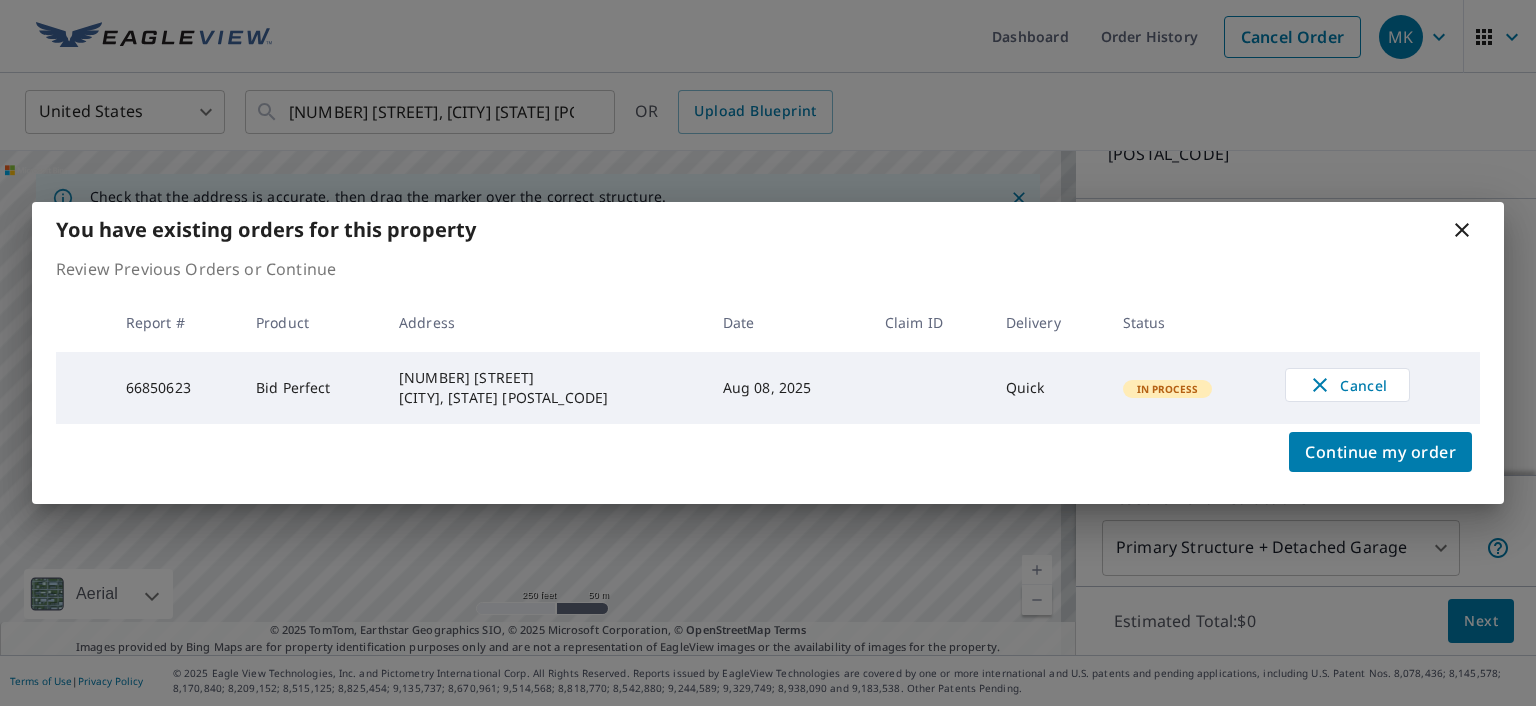 scroll, scrollTop: 178, scrollLeft: 0, axis: vertical 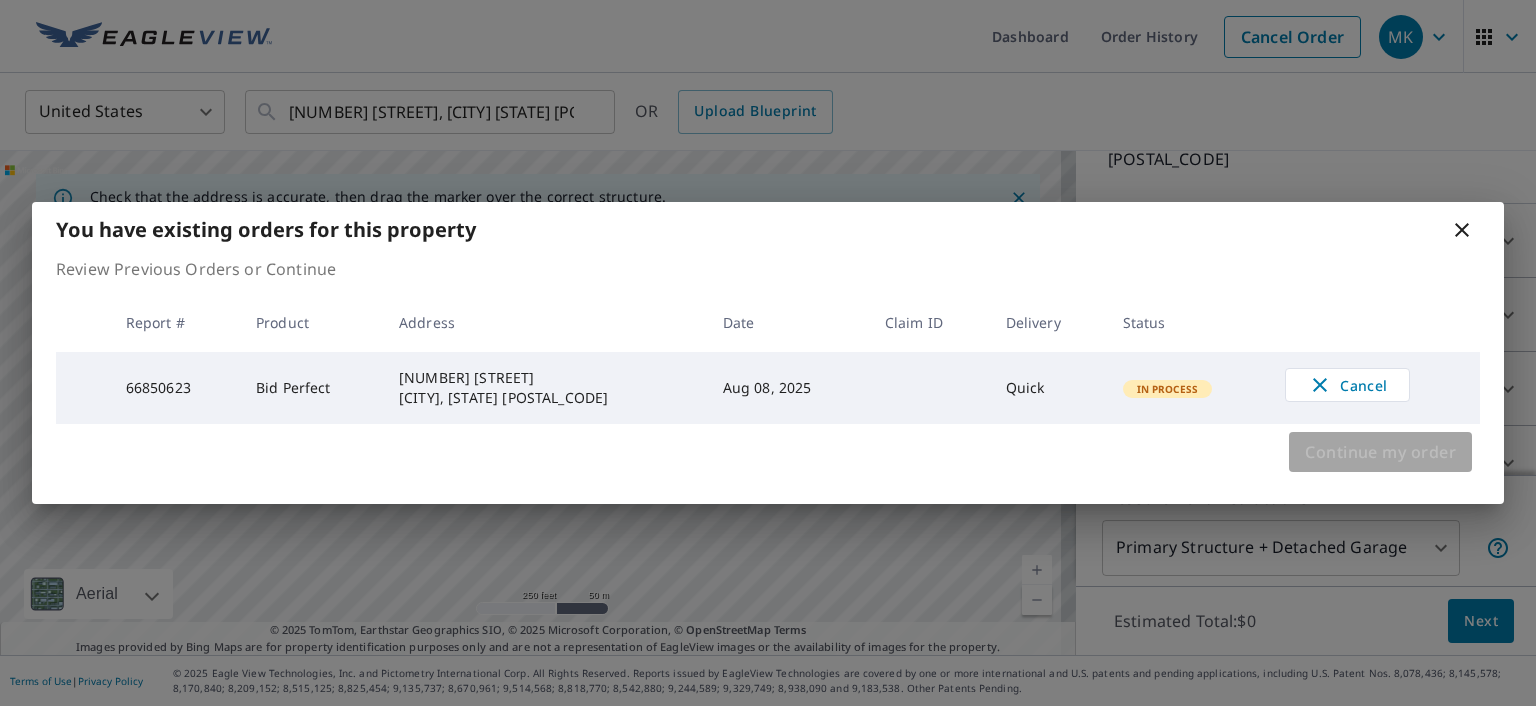 click on "Continue my order" at bounding box center [1380, 452] 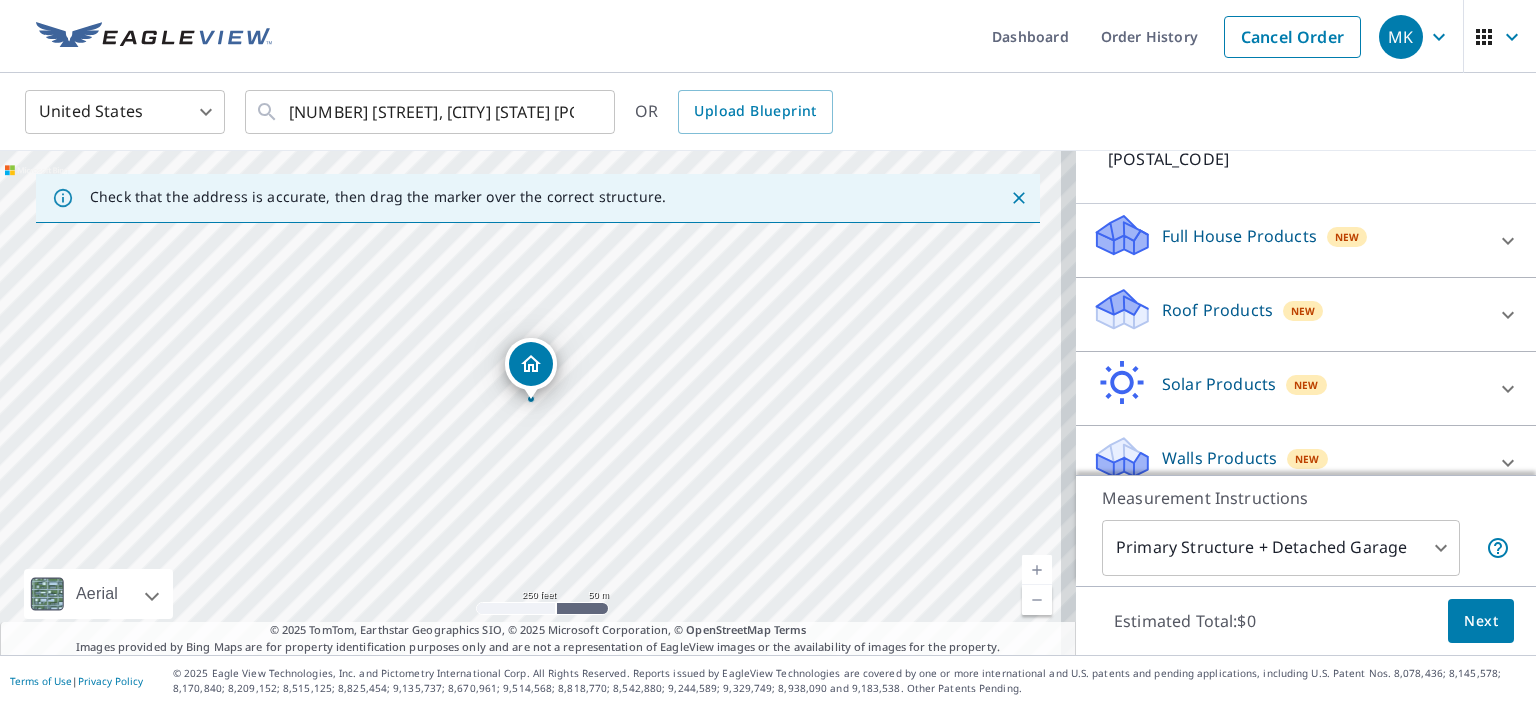 click 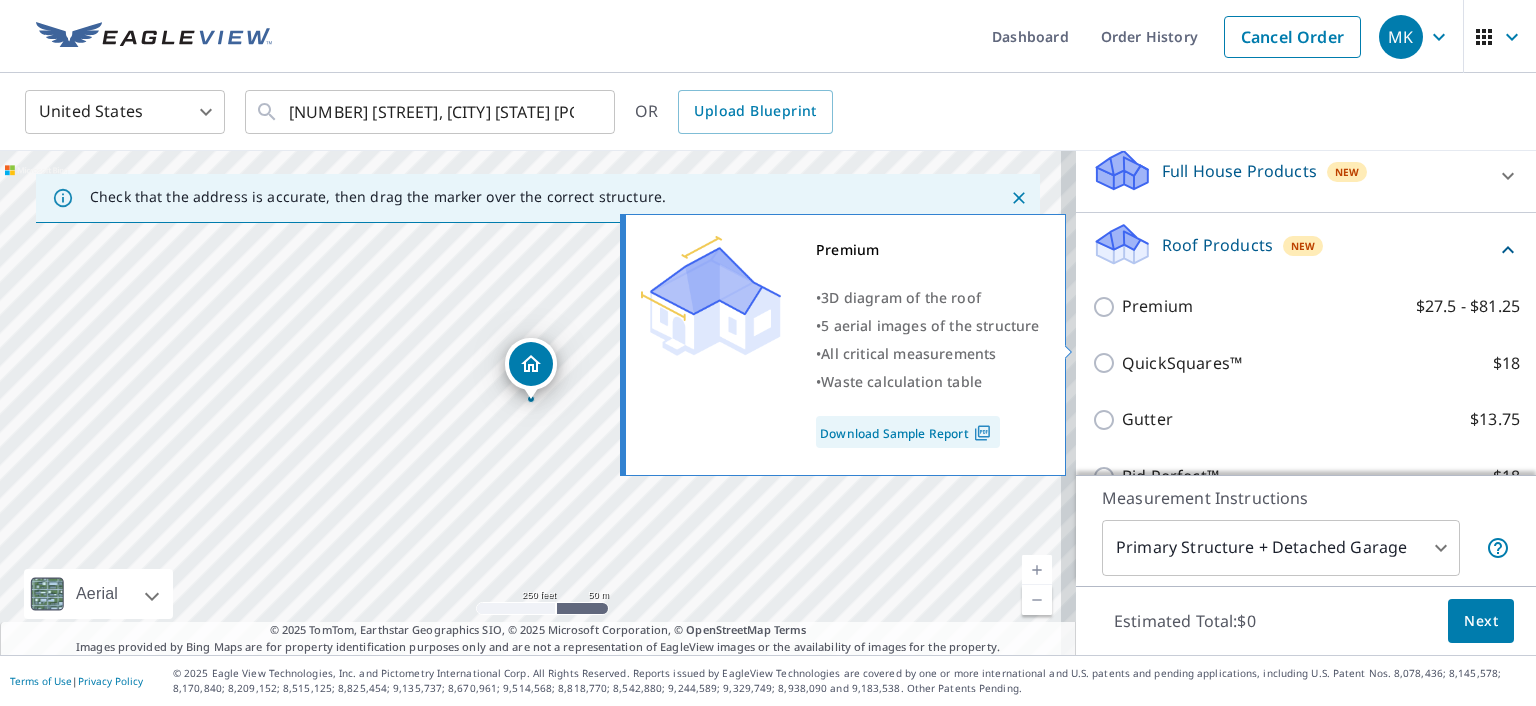 scroll, scrollTop: 278, scrollLeft: 0, axis: vertical 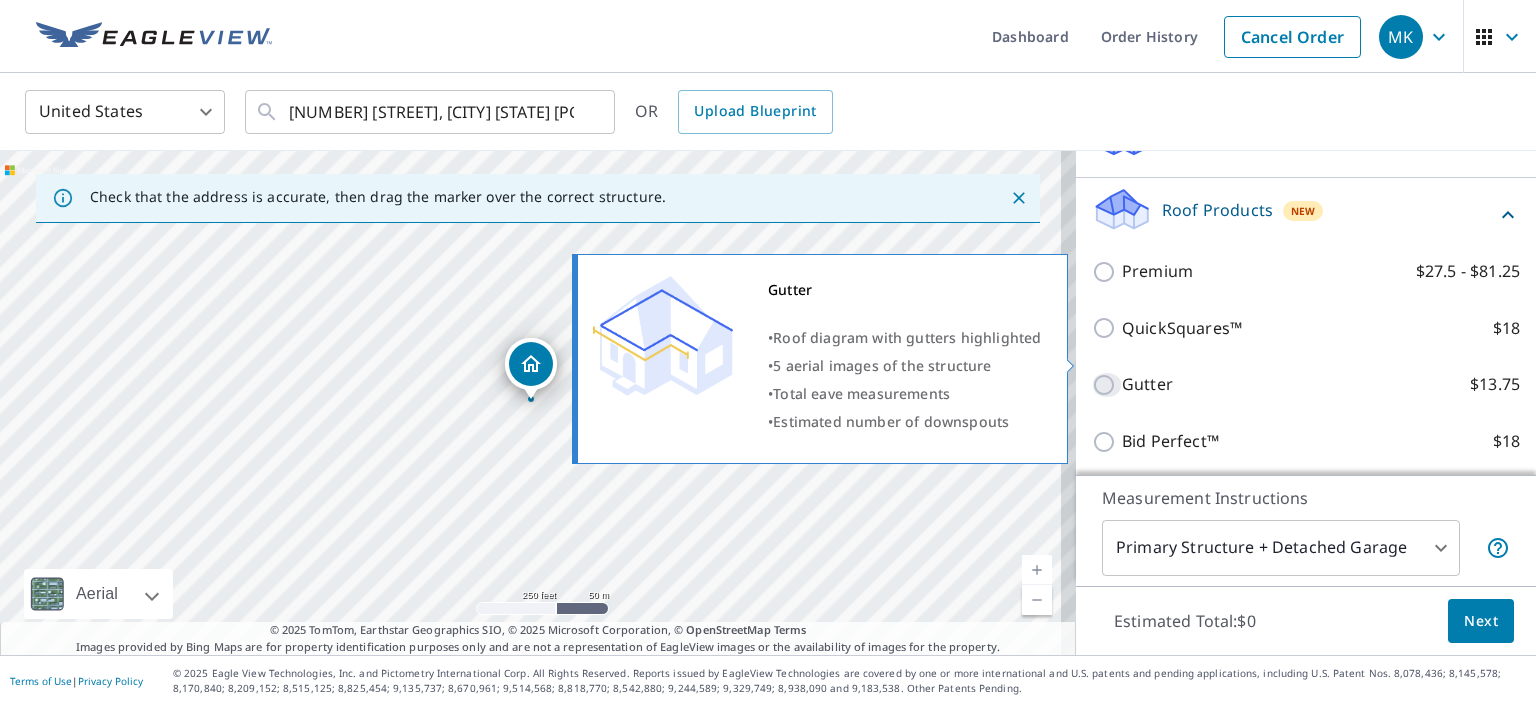 click on "Gutter $13.75" at bounding box center [1107, 385] 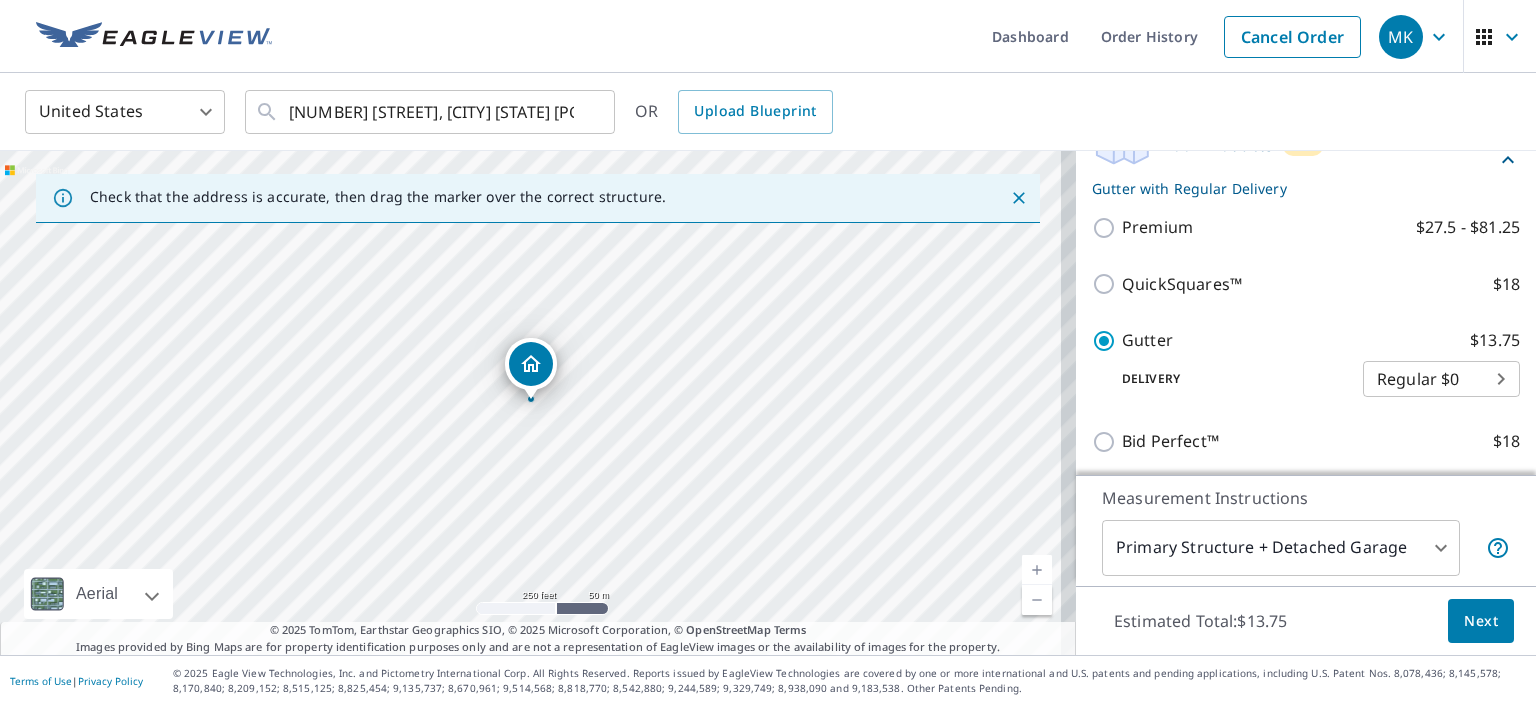 scroll, scrollTop: 378, scrollLeft: 0, axis: vertical 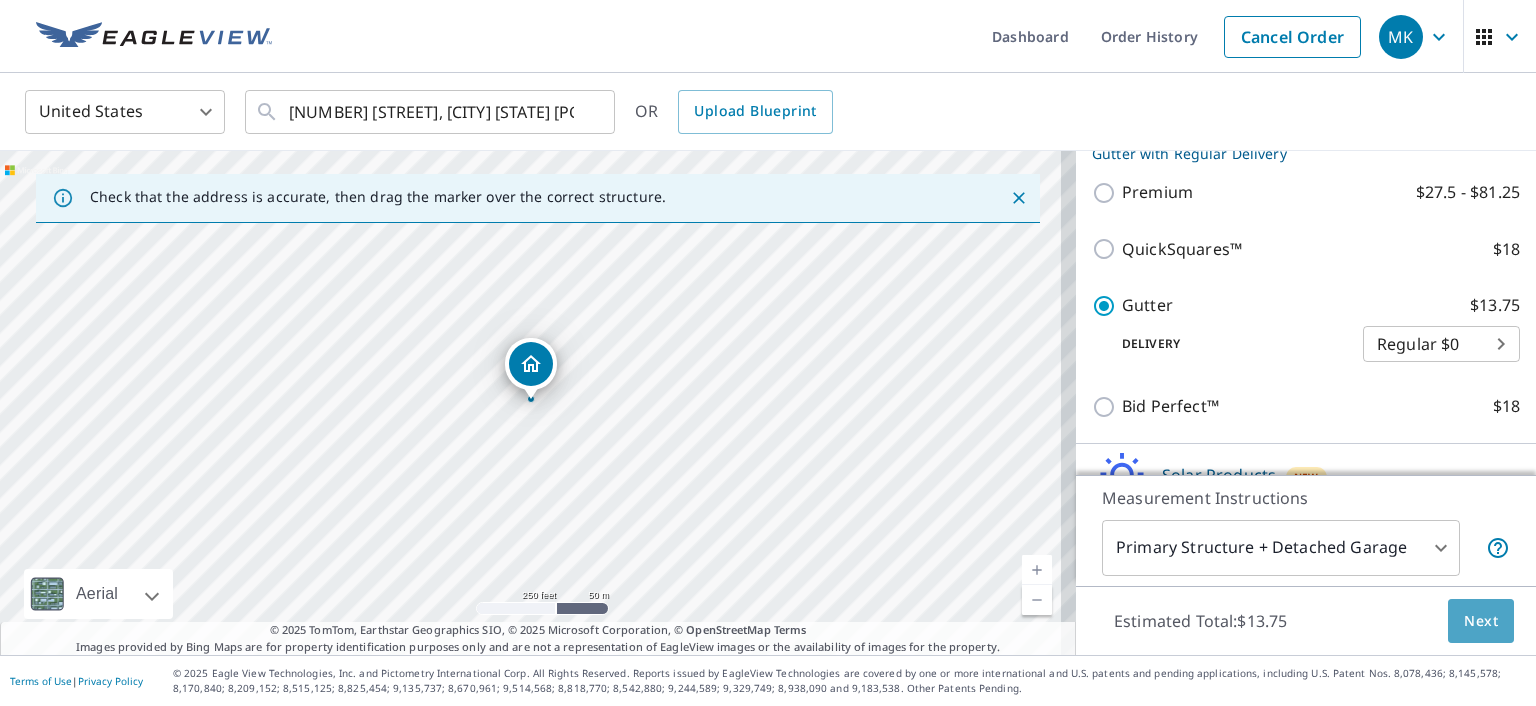 click on "Next" at bounding box center [1481, 621] 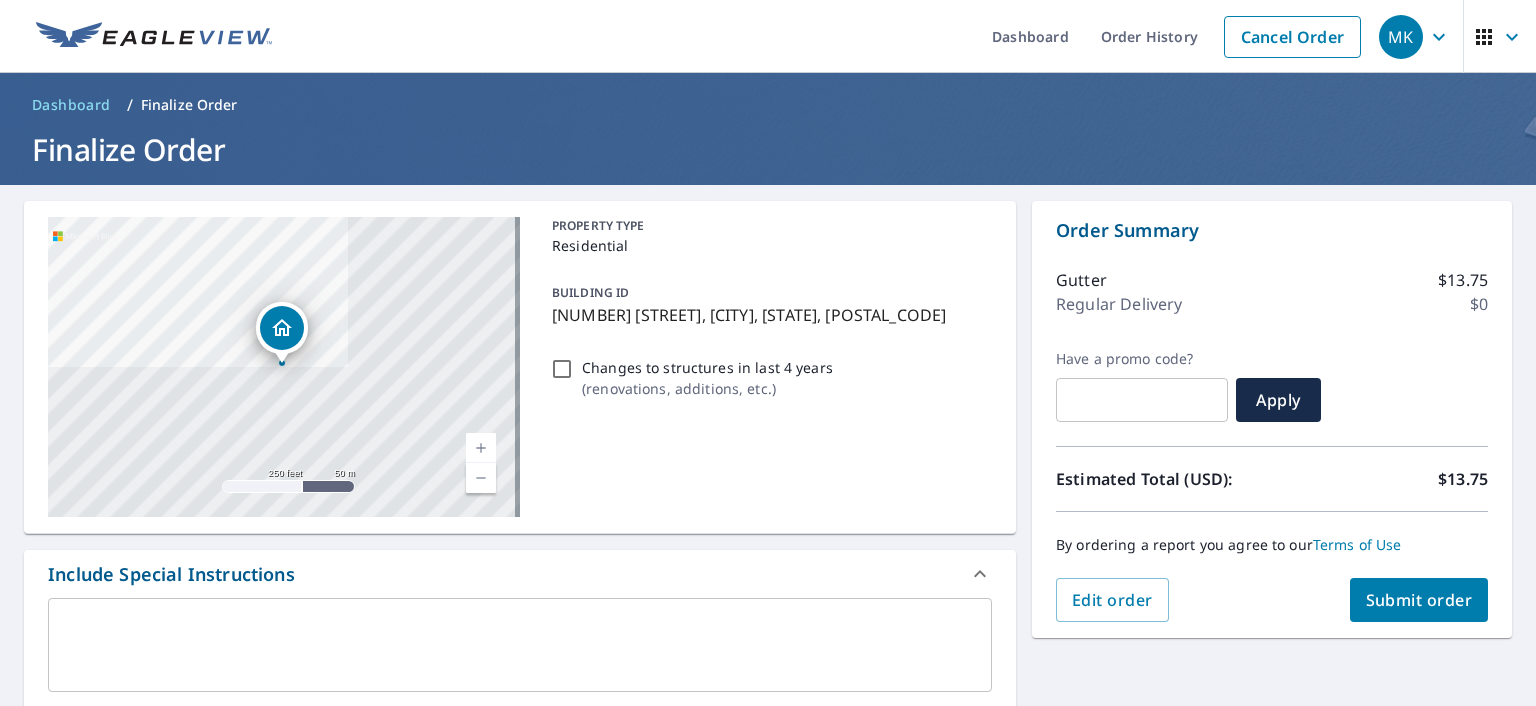 click on "Submit order" at bounding box center [1419, 600] 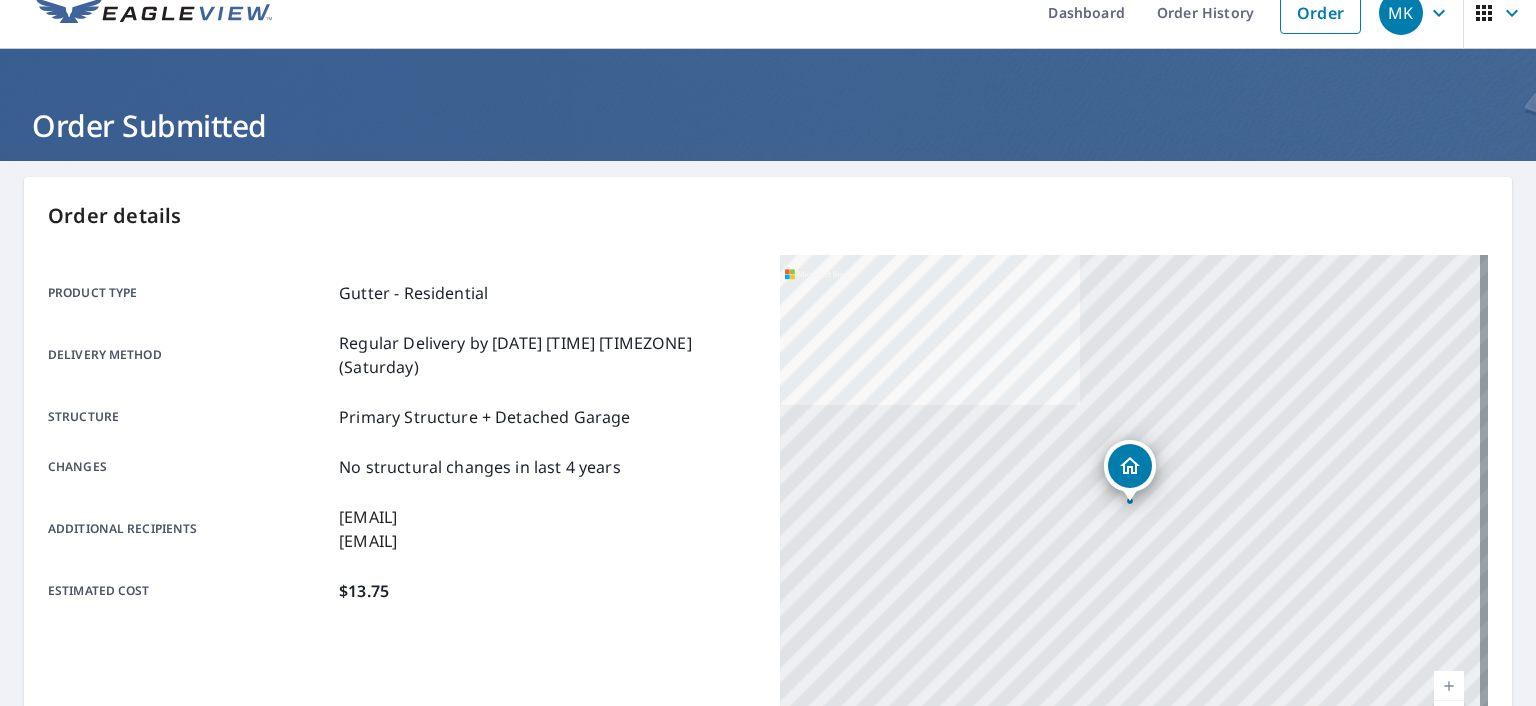 scroll, scrollTop: 0, scrollLeft: 0, axis: both 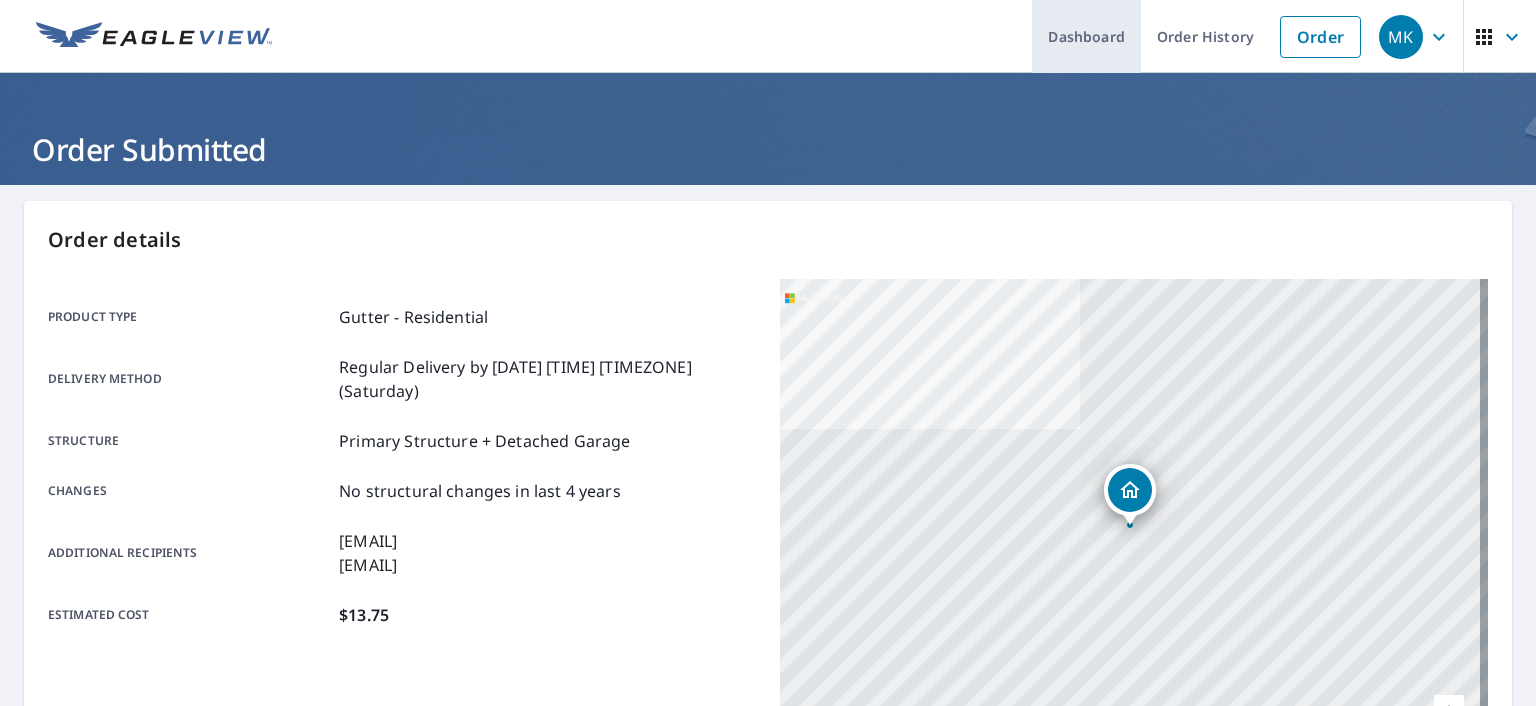 click on "Dashboard" at bounding box center (1086, 36) 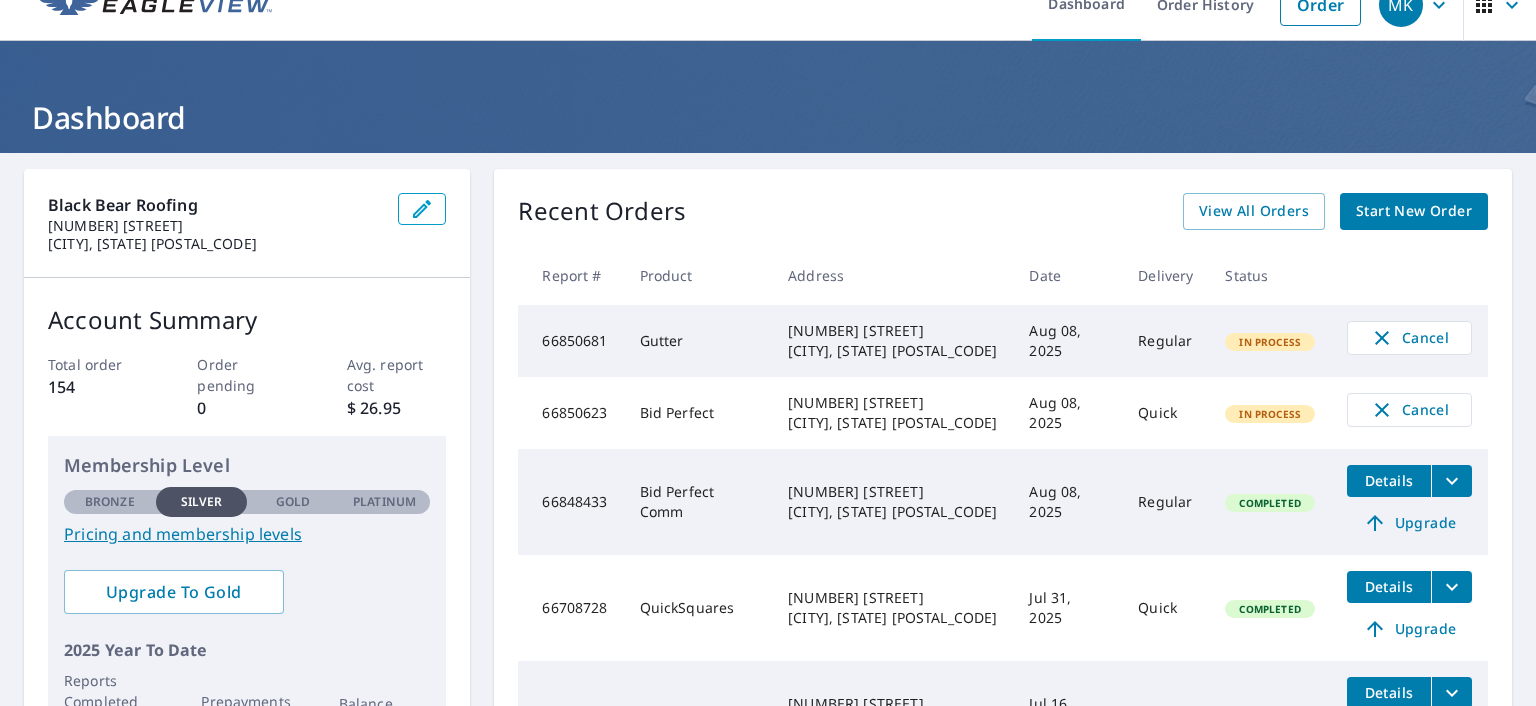scroll, scrollTop: 0, scrollLeft: 0, axis: both 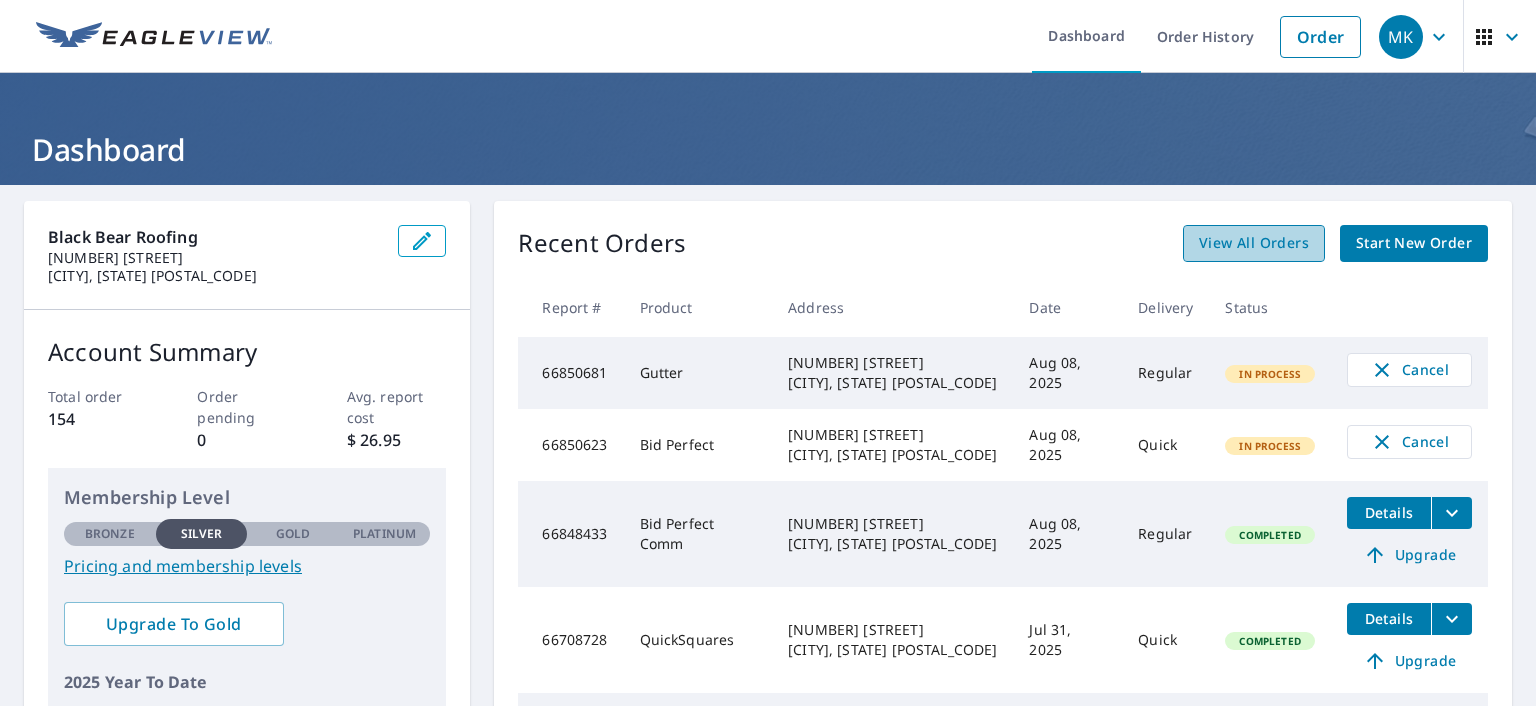 click on "View All Orders" at bounding box center [1254, 243] 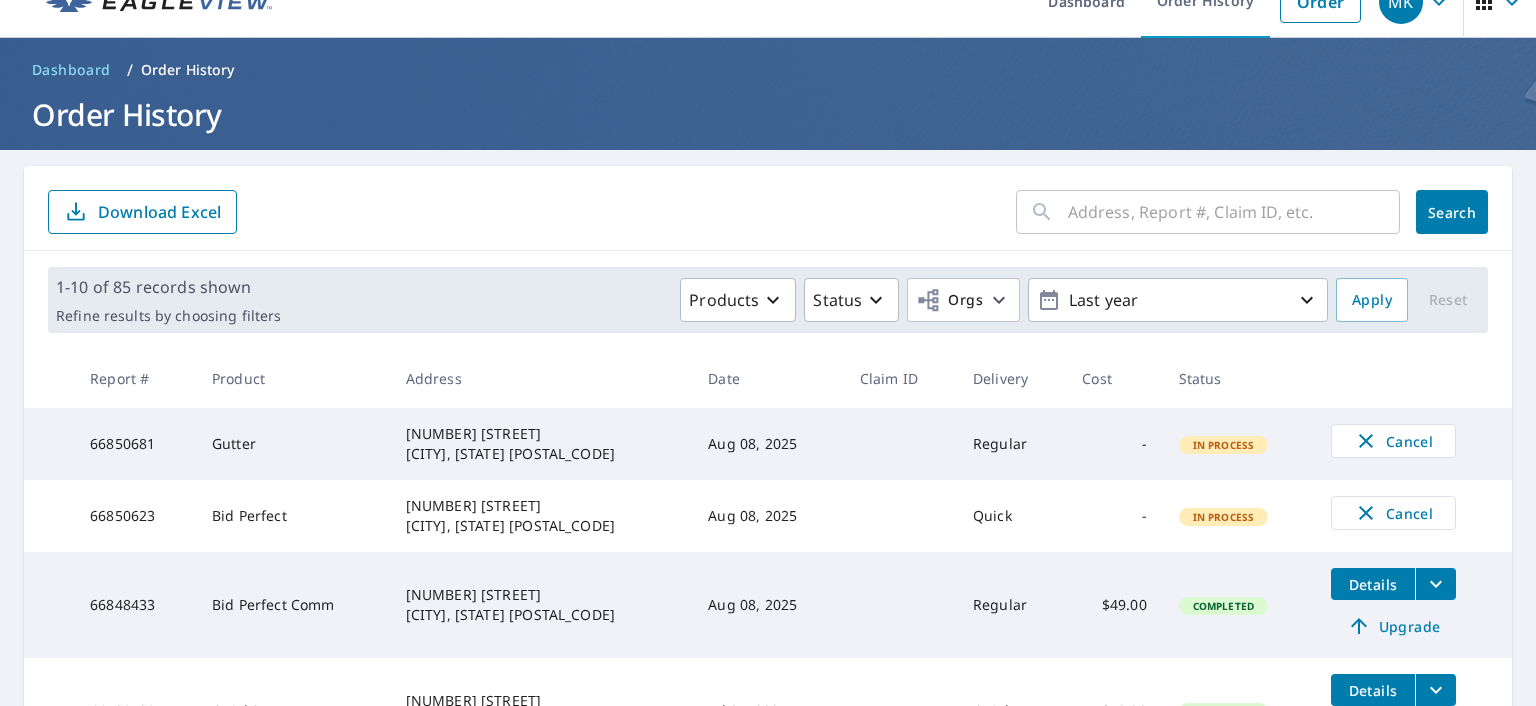scroll, scrollTop: 0, scrollLeft: 0, axis: both 